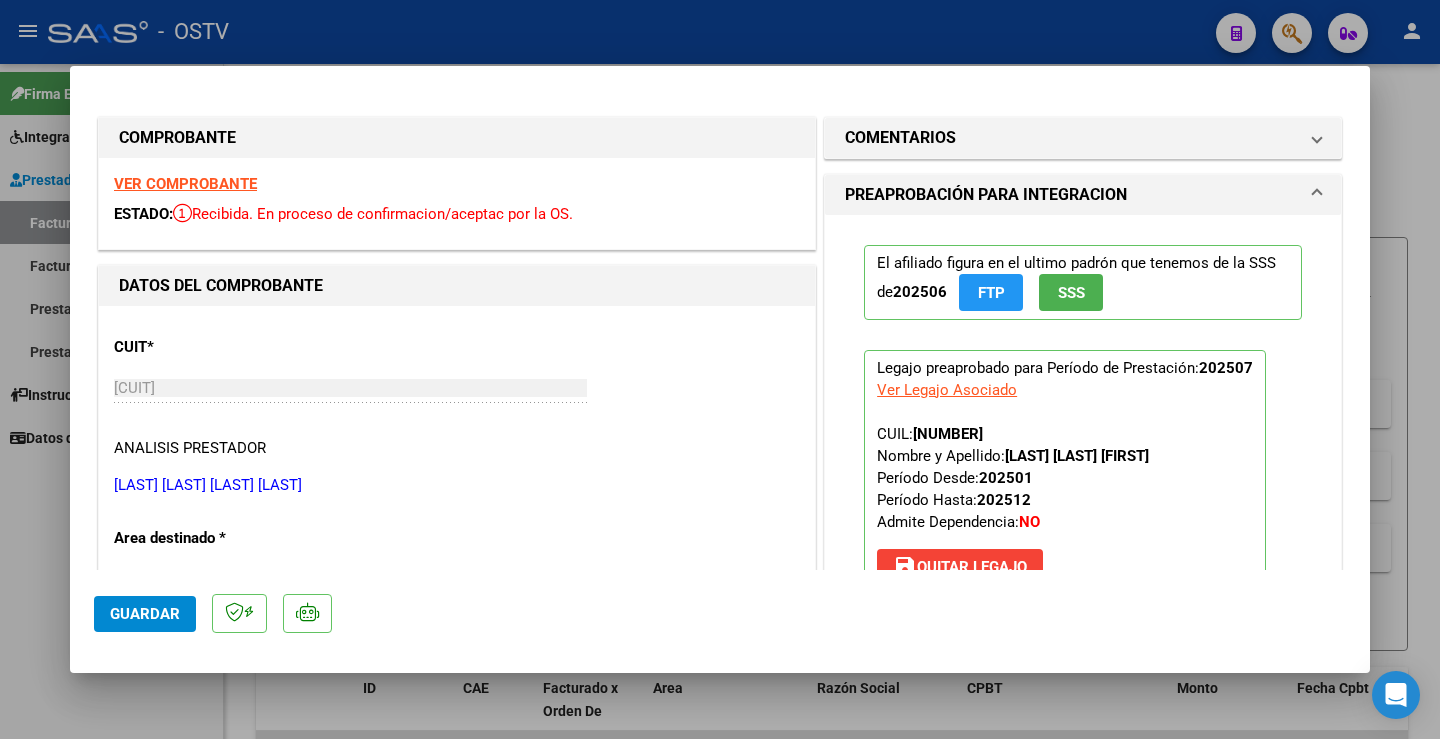 scroll, scrollTop: 0, scrollLeft: 0, axis: both 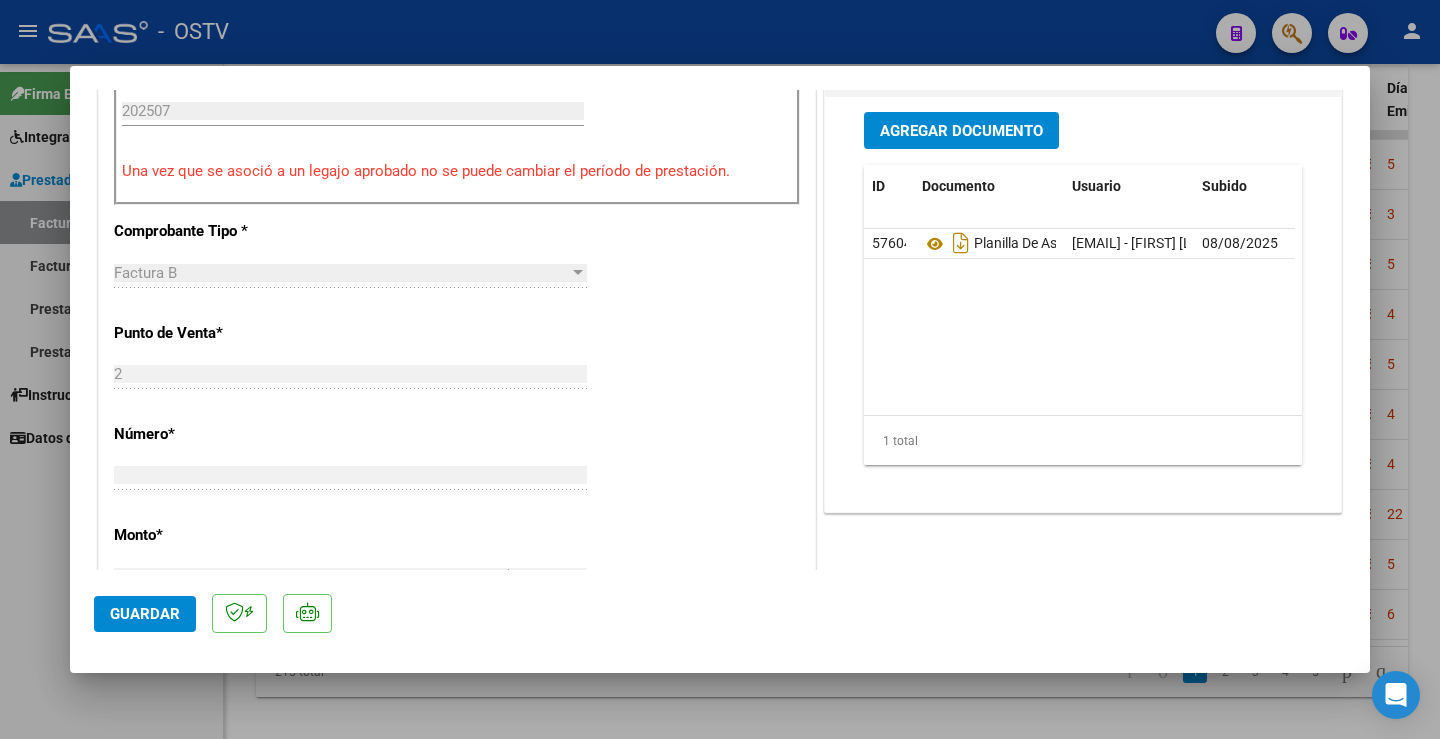 type 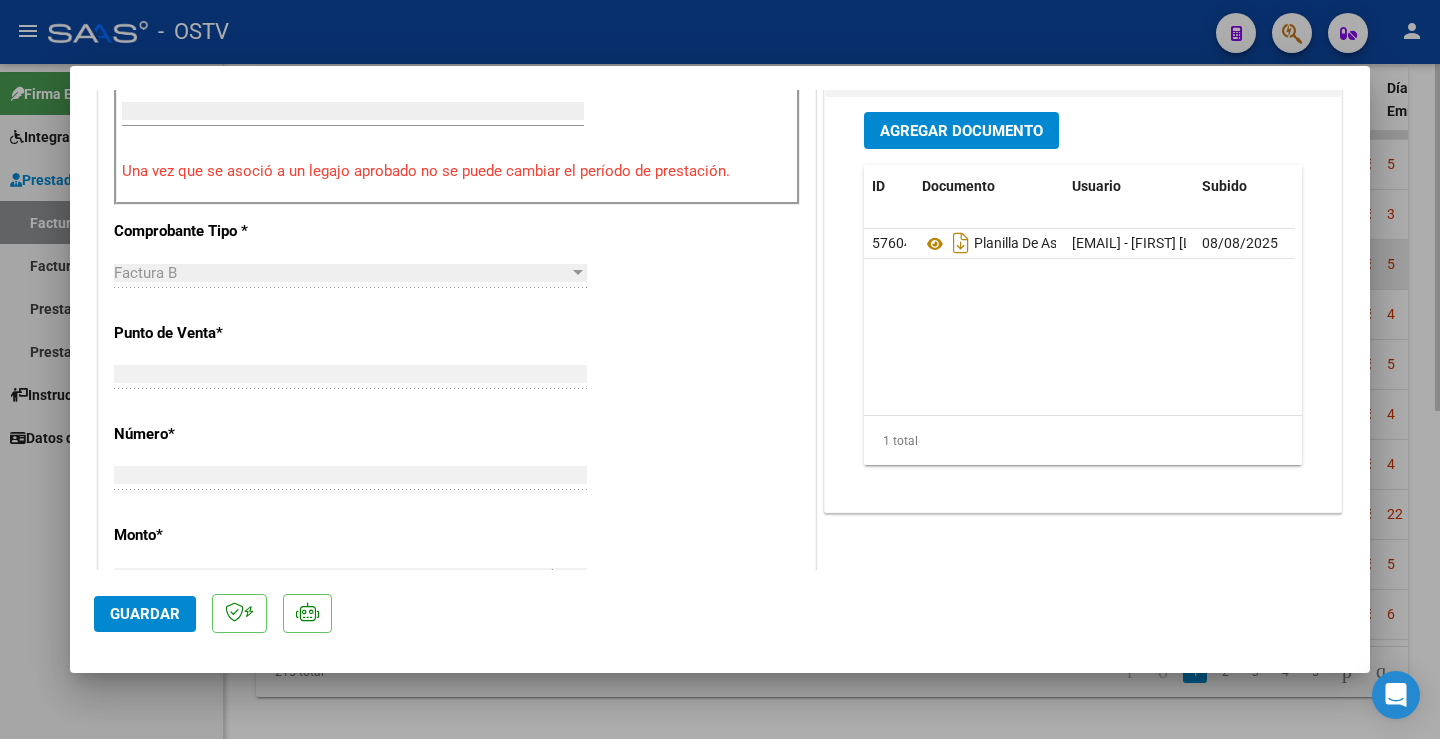 scroll, scrollTop: 593, scrollLeft: 0, axis: vertical 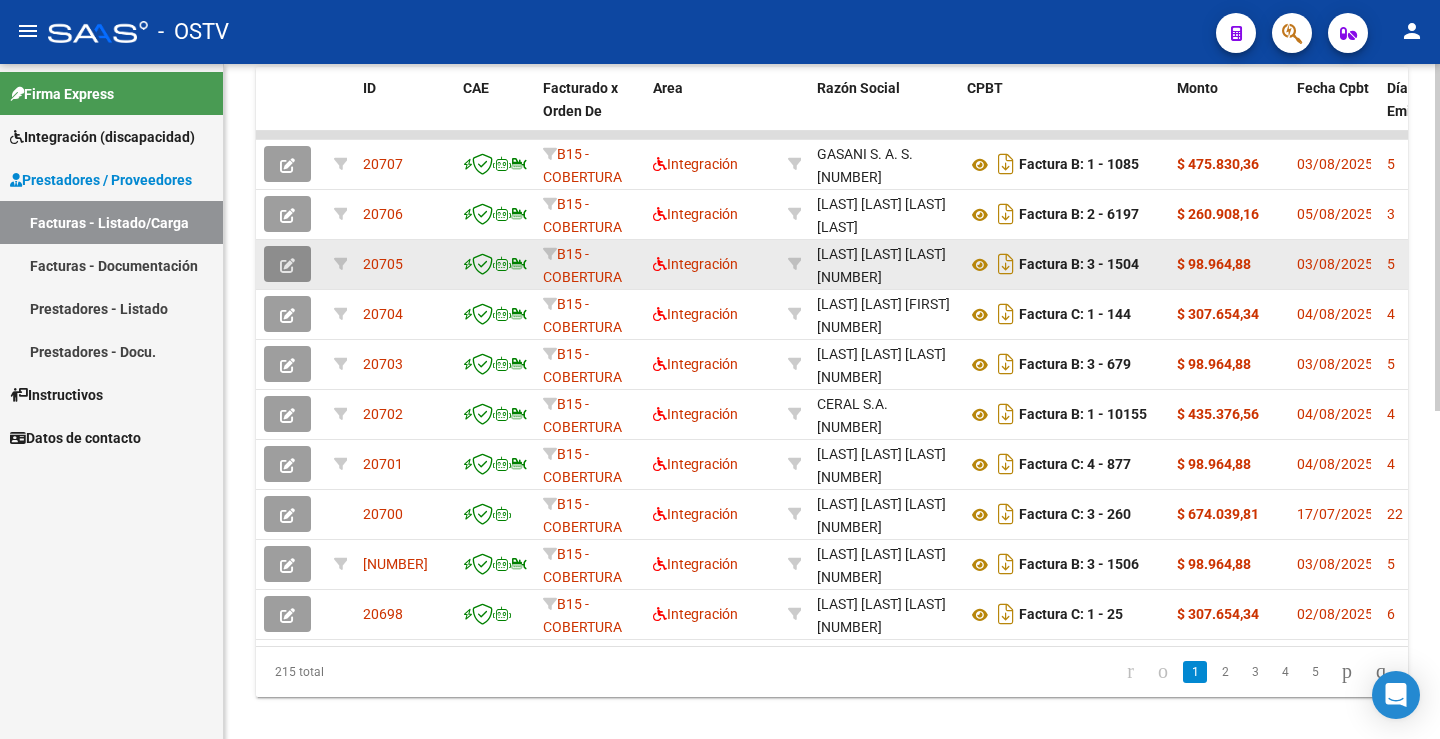 click 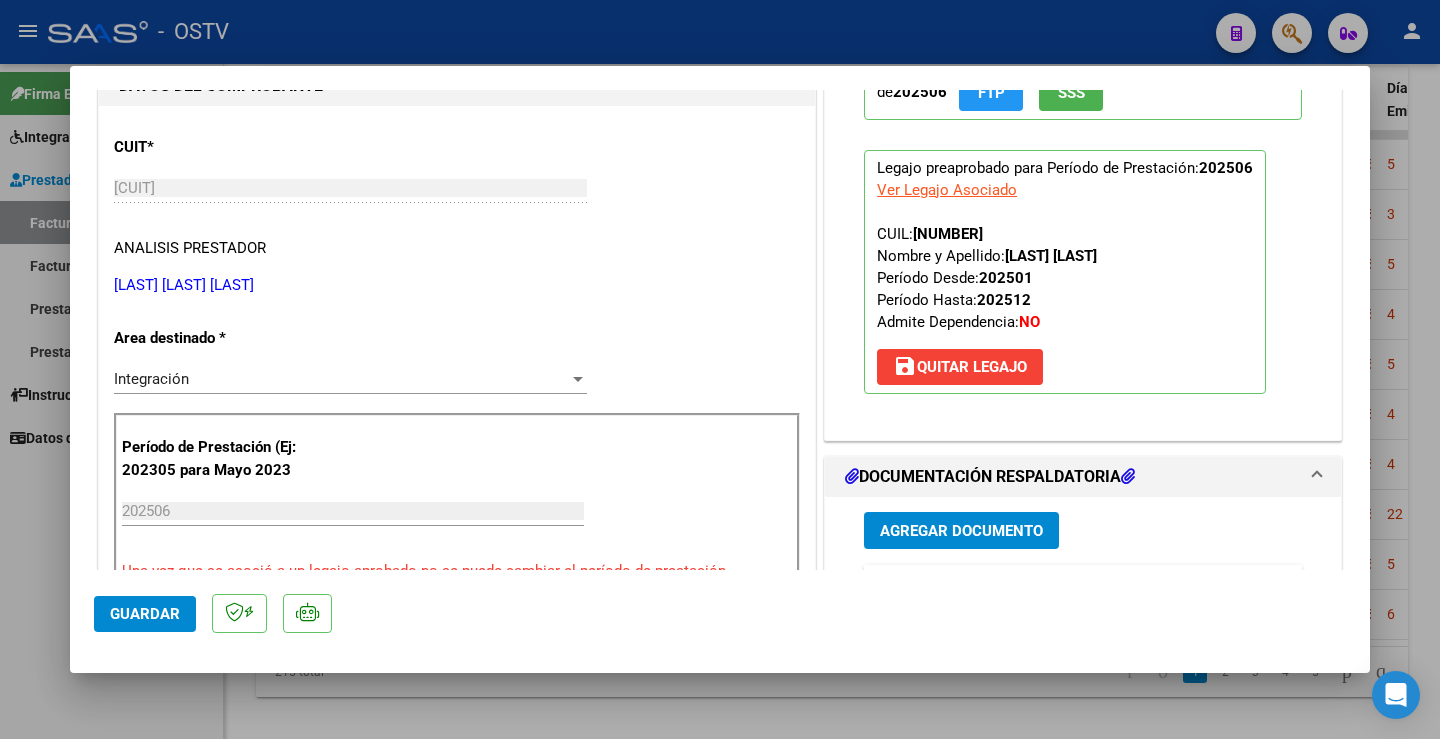 scroll, scrollTop: 500, scrollLeft: 0, axis: vertical 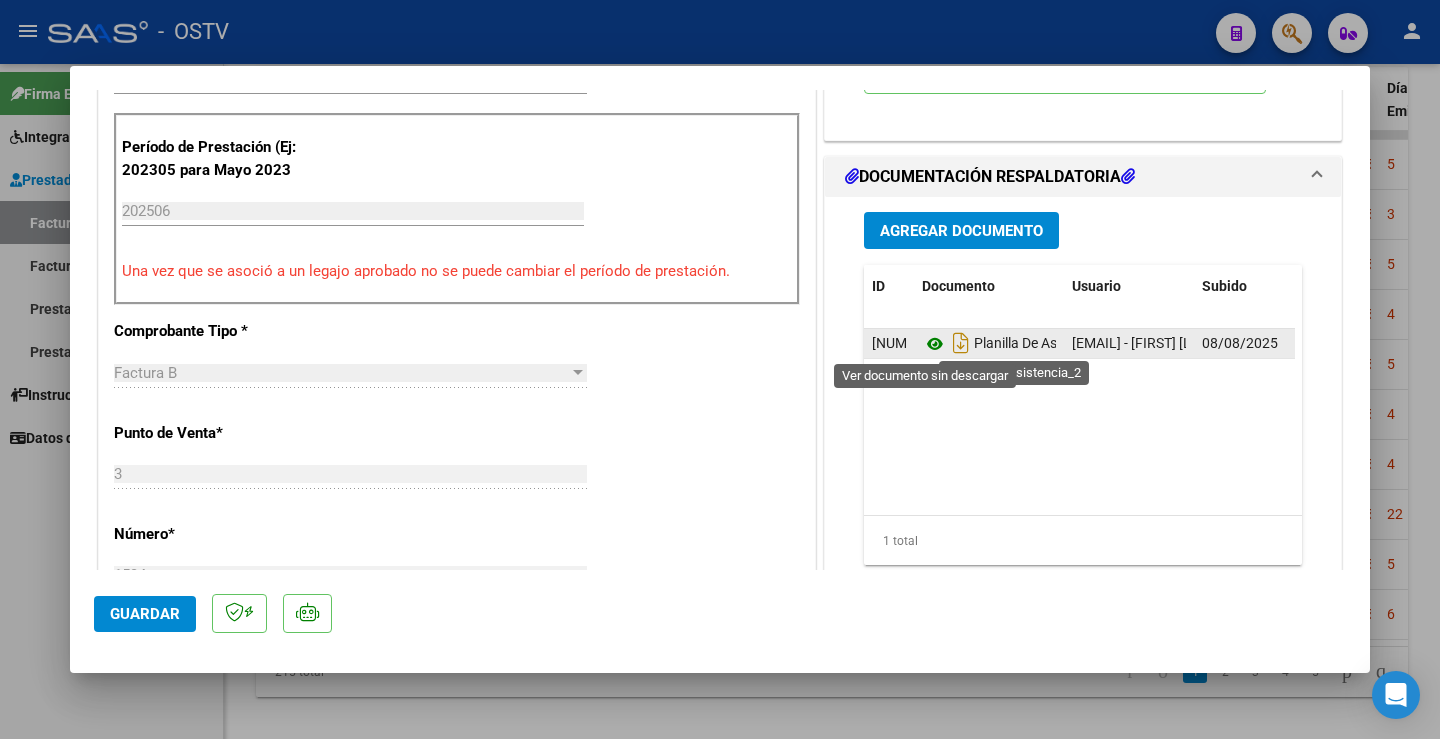 click 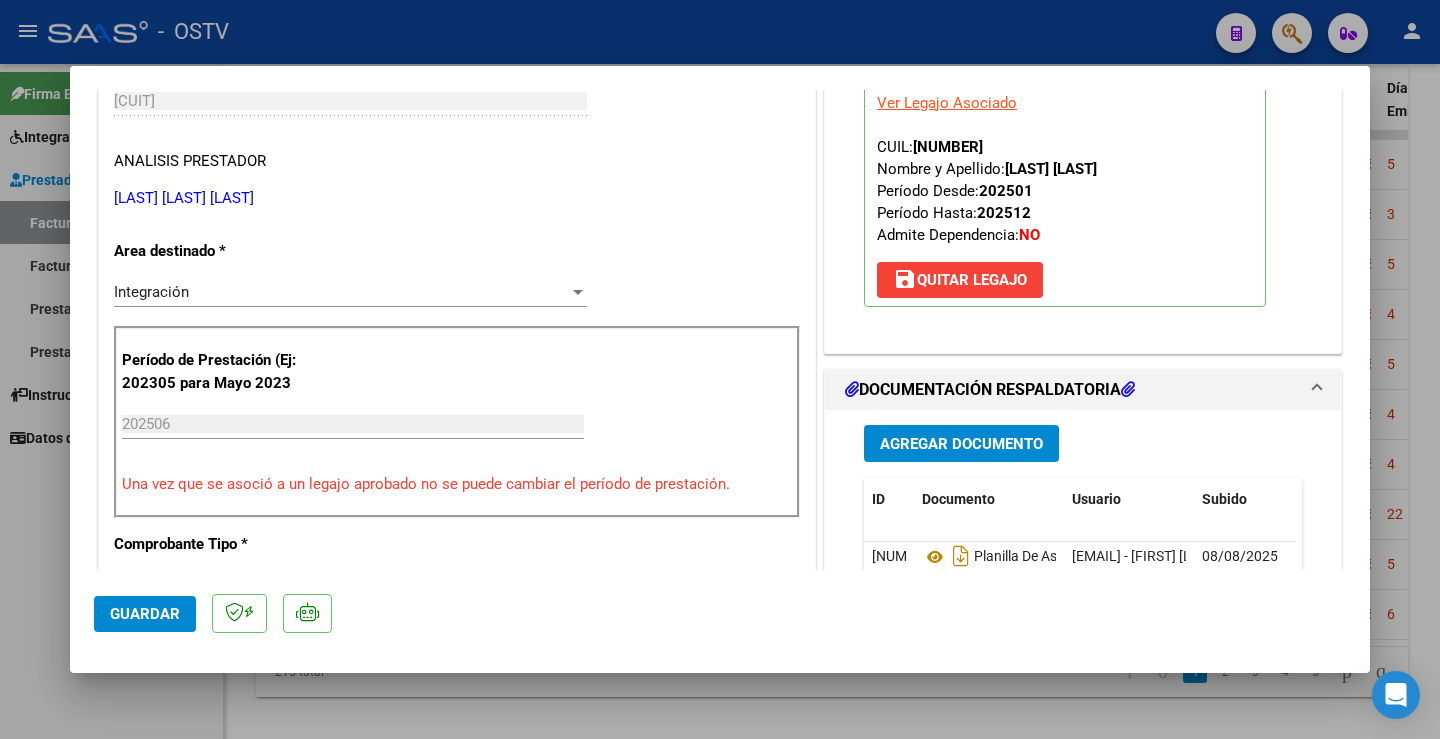 scroll, scrollTop: 100, scrollLeft: 0, axis: vertical 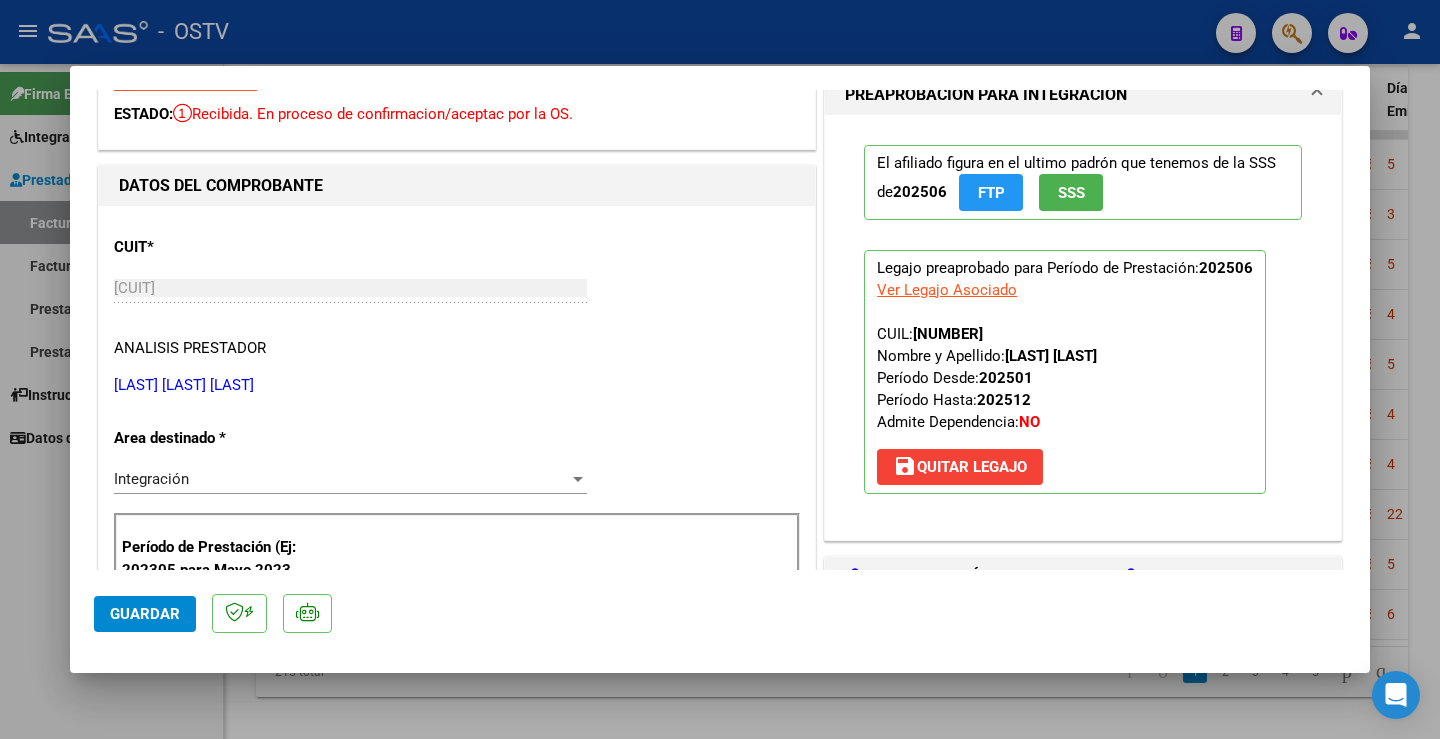 type 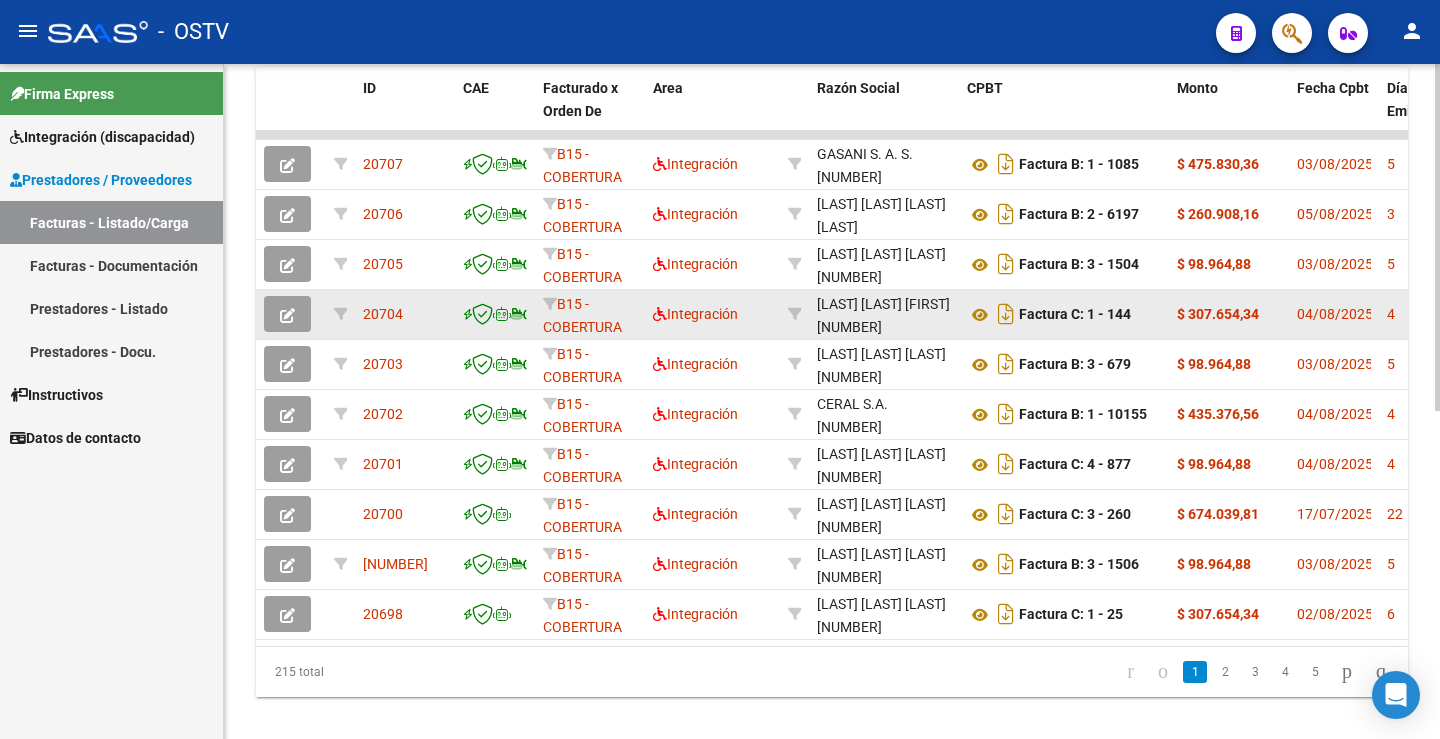 click 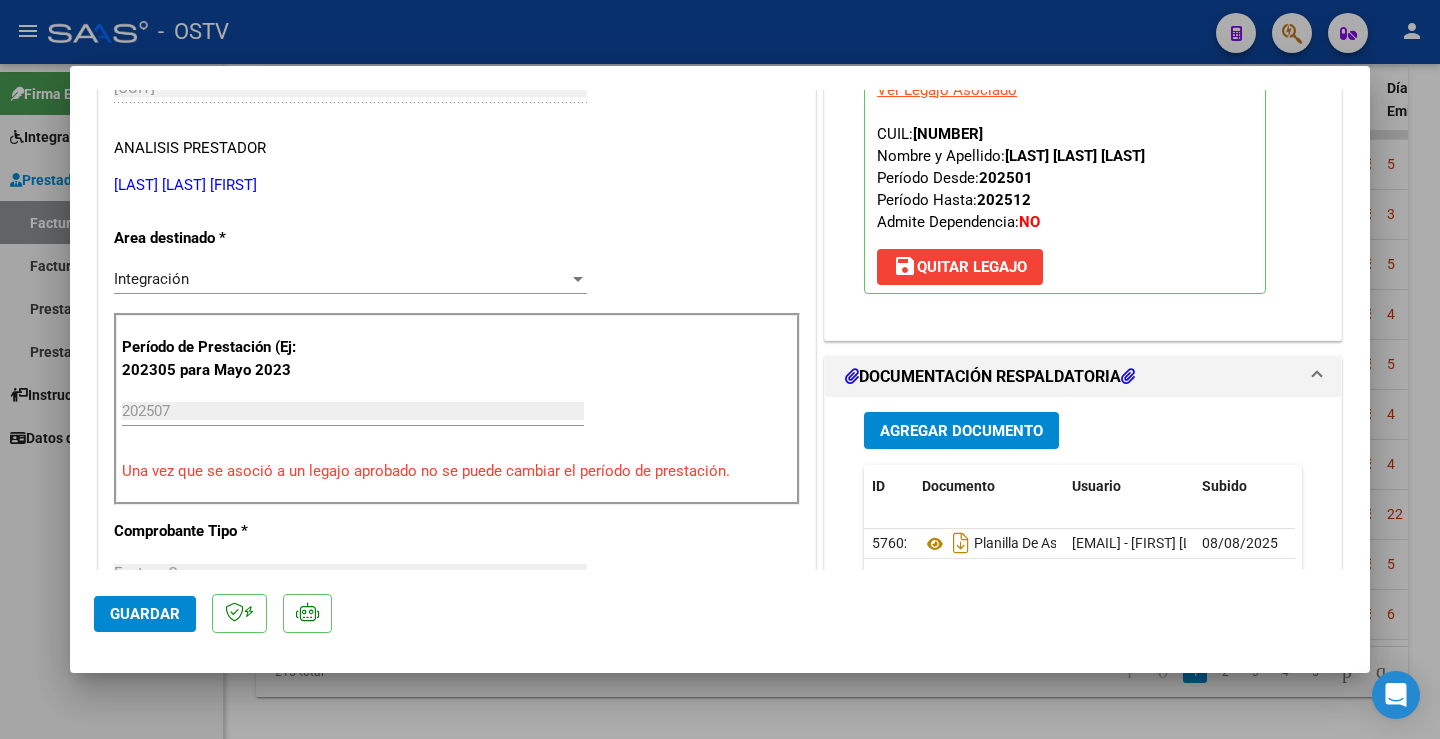 scroll, scrollTop: 400, scrollLeft: 0, axis: vertical 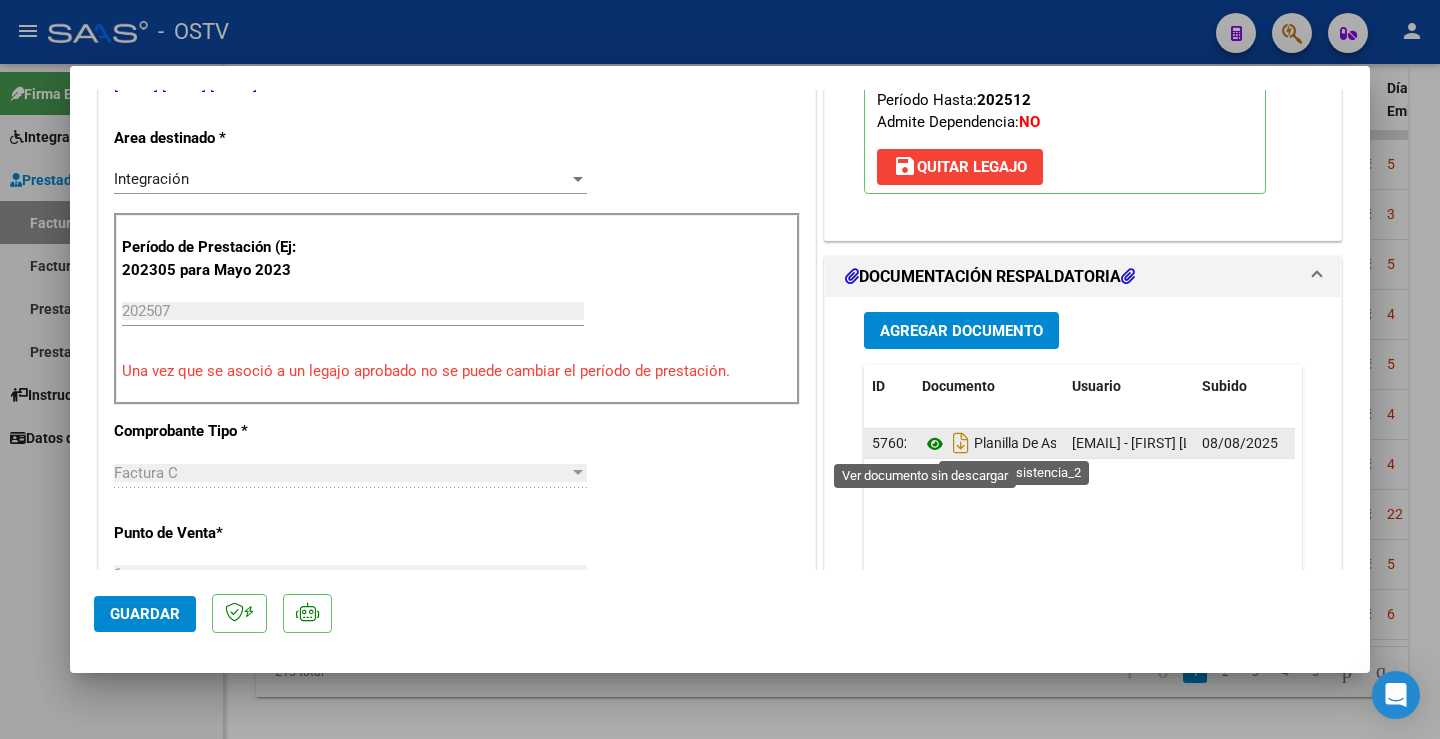 click 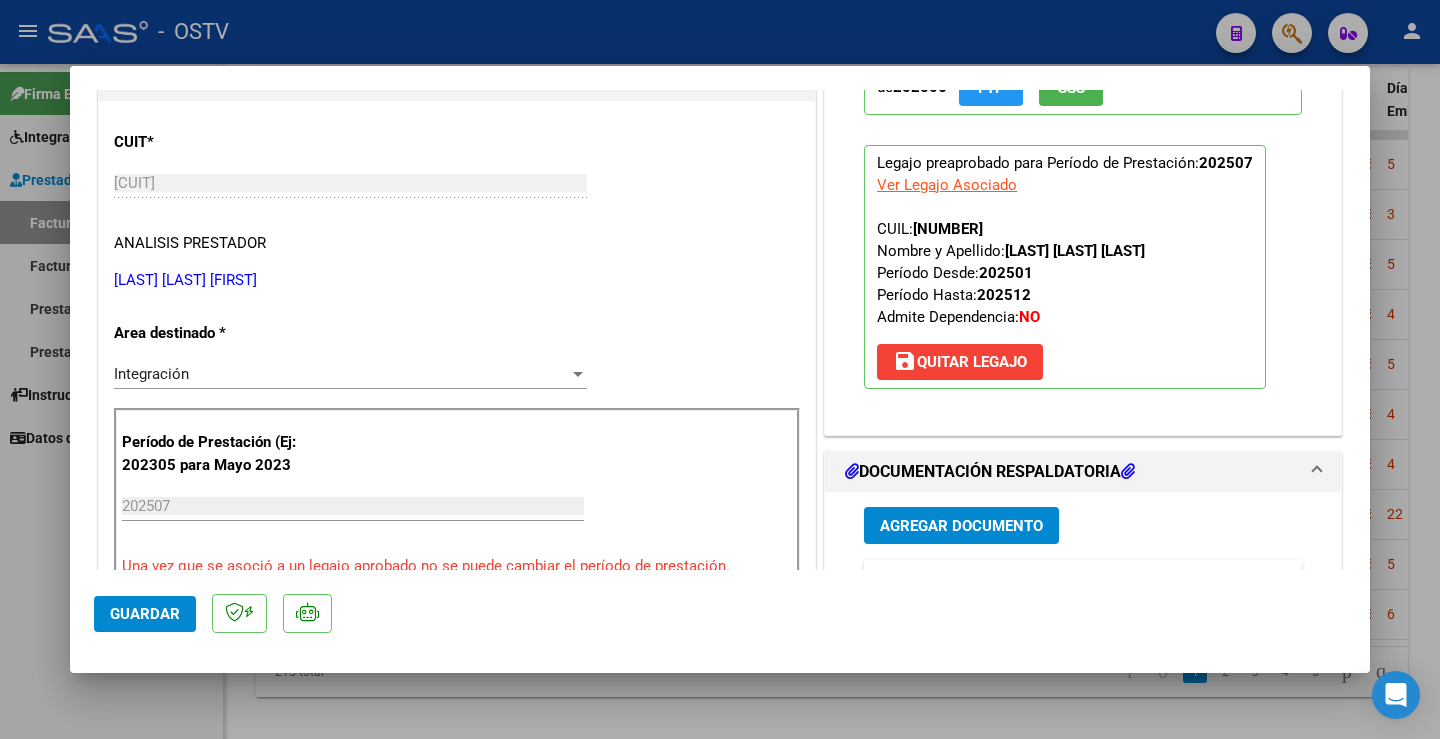 scroll, scrollTop: 0, scrollLeft: 0, axis: both 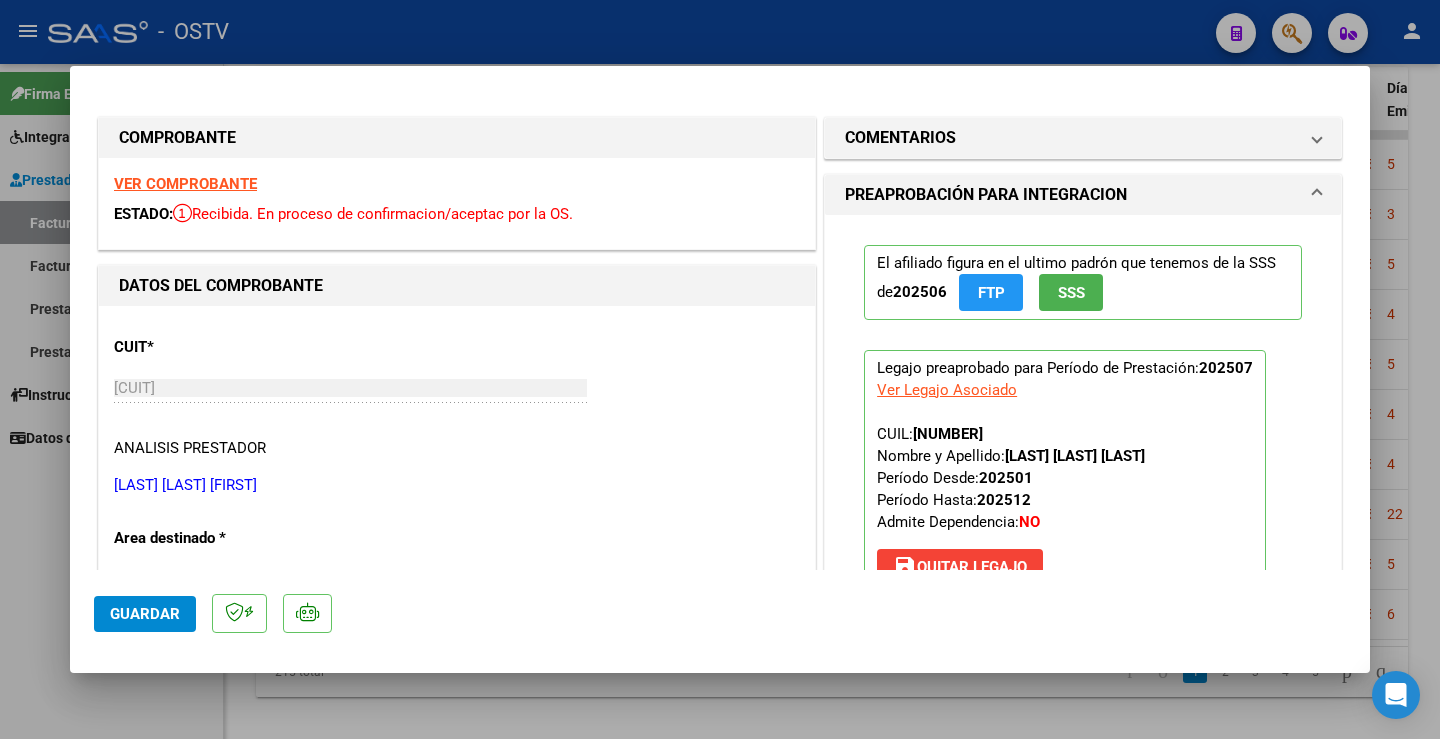 click on "VER COMPROBANTE       ESTADO:   Recibida. En proceso de confirmacion/aceptac por la OS." at bounding box center [457, 203] 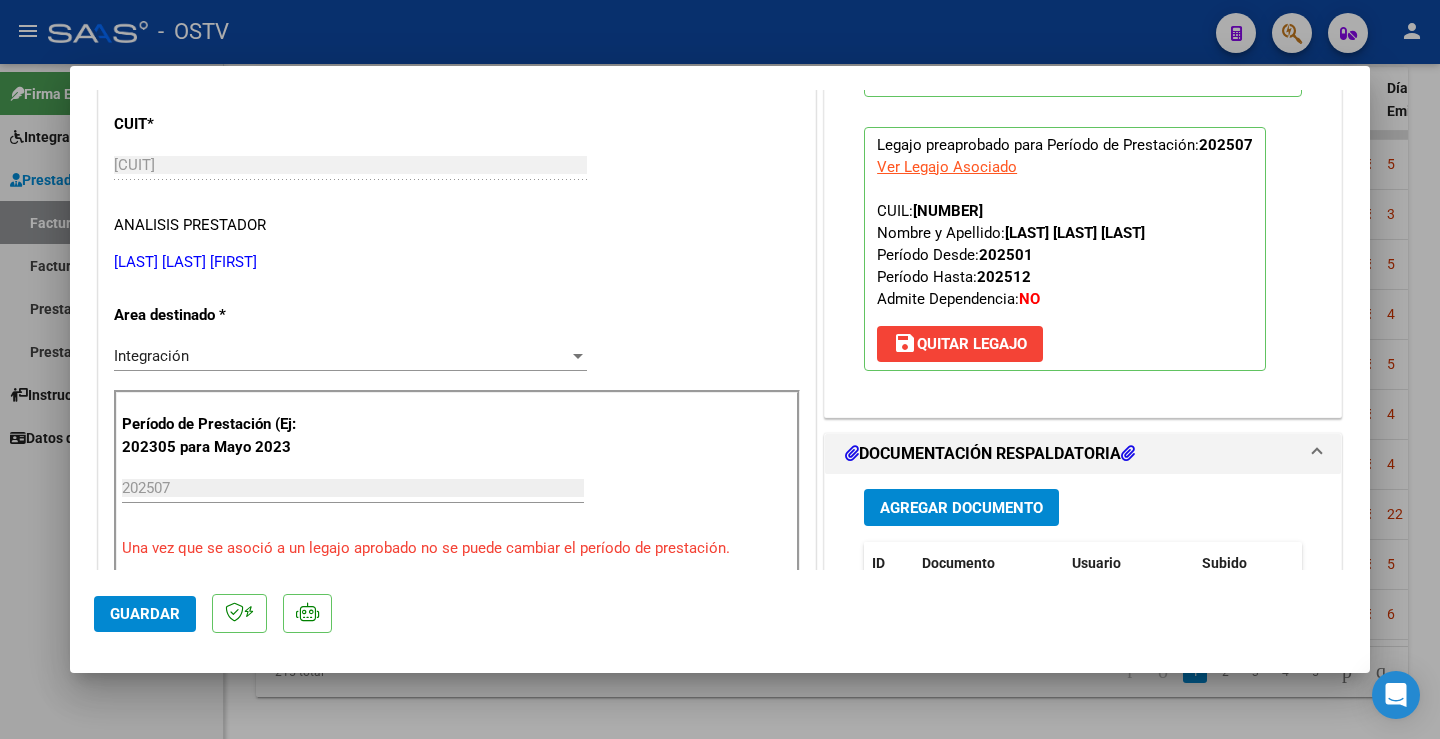 scroll, scrollTop: 0, scrollLeft: 0, axis: both 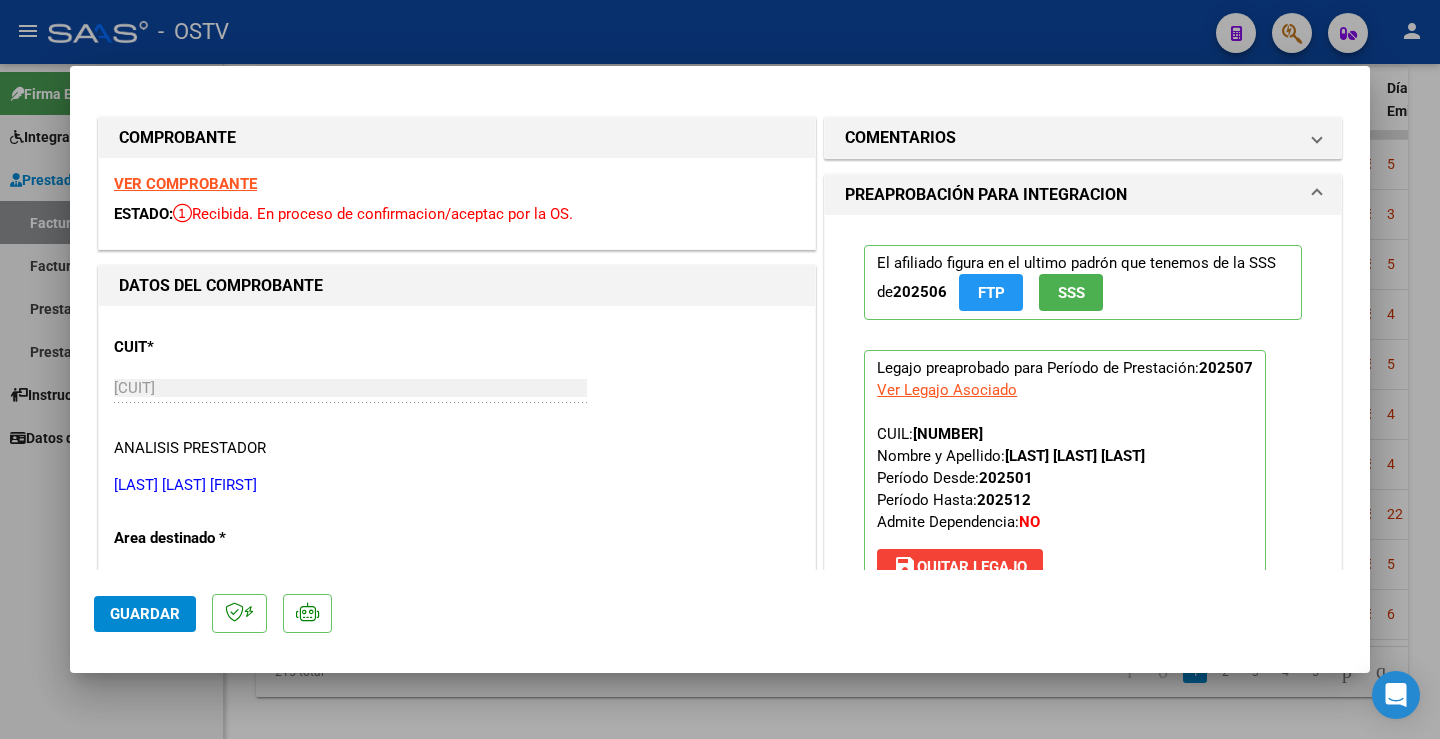 type 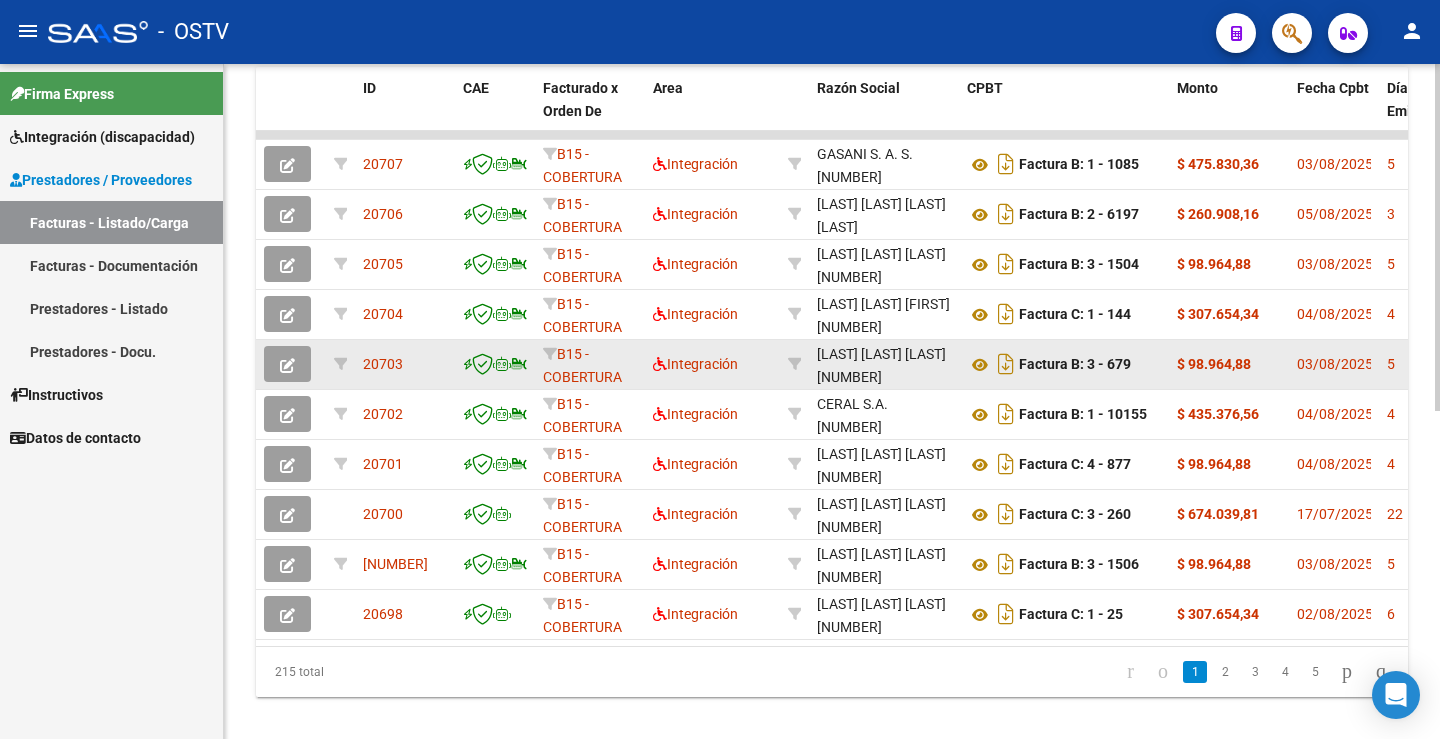 click 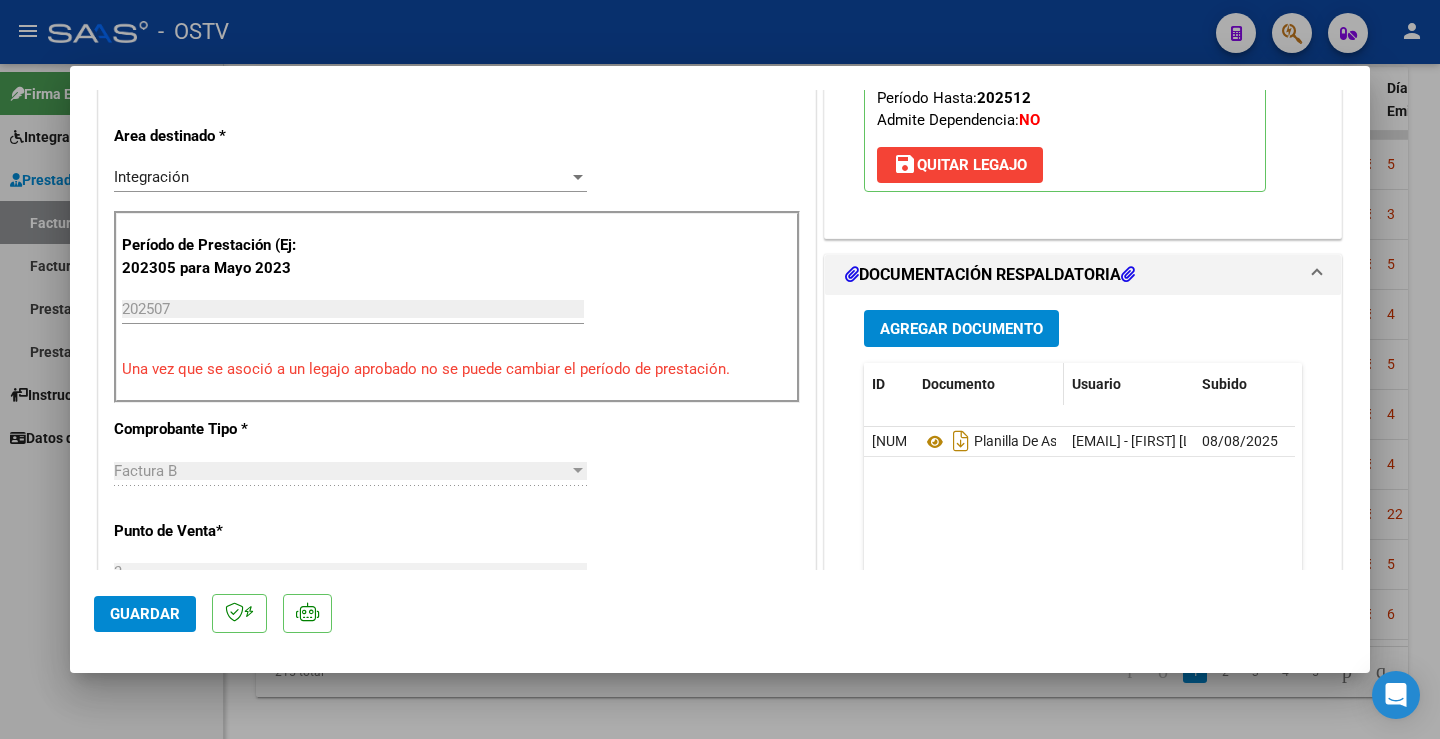scroll, scrollTop: 400, scrollLeft: 0, axis: vertical 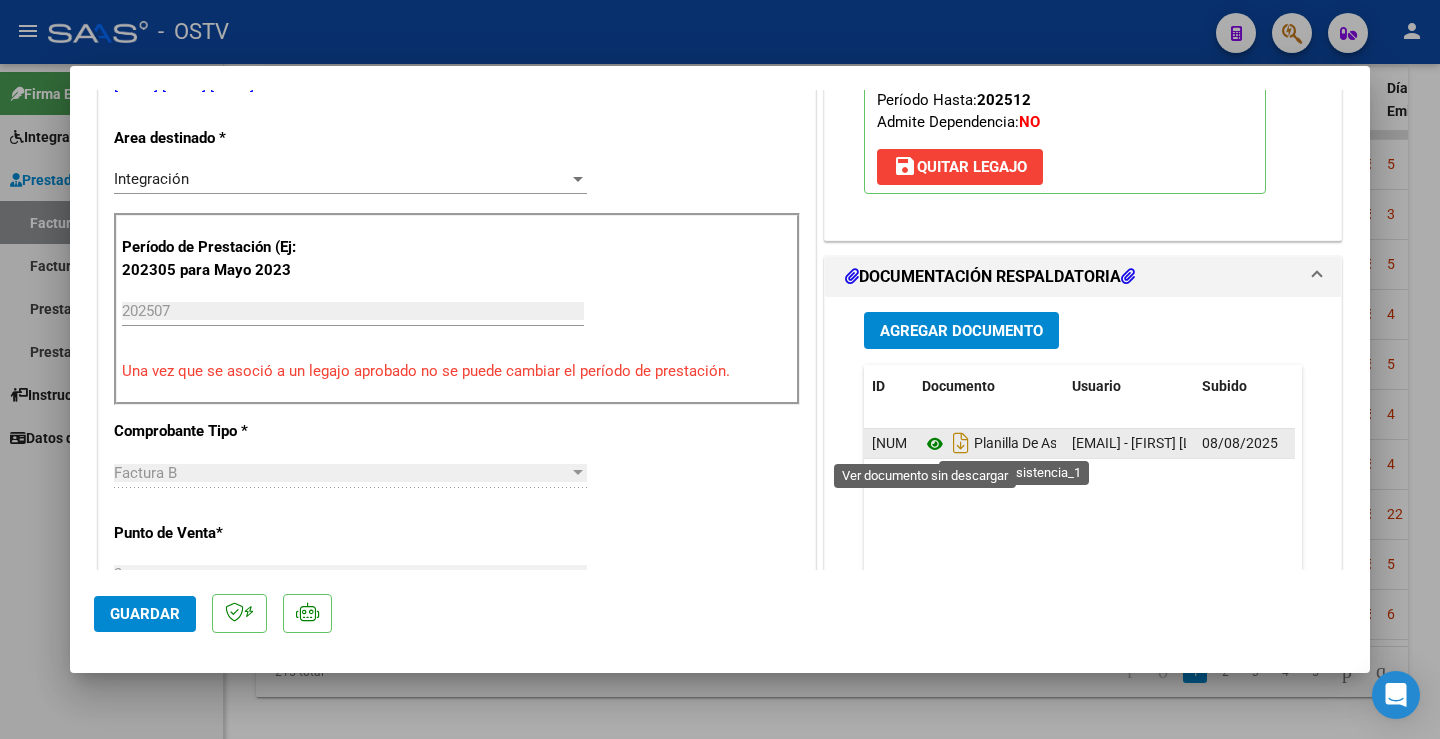 click 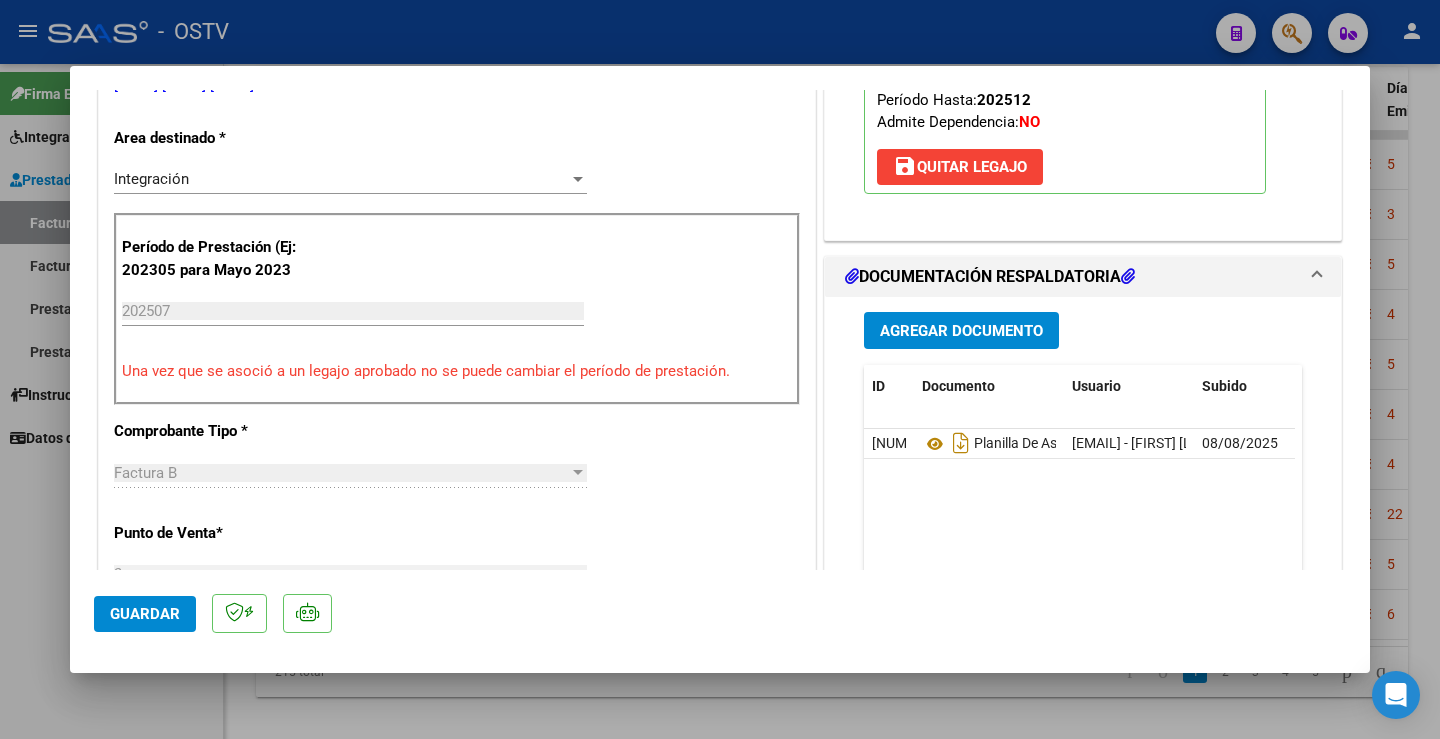 scroll, scrollTop: 0, scrollLeft: 0, axis: both 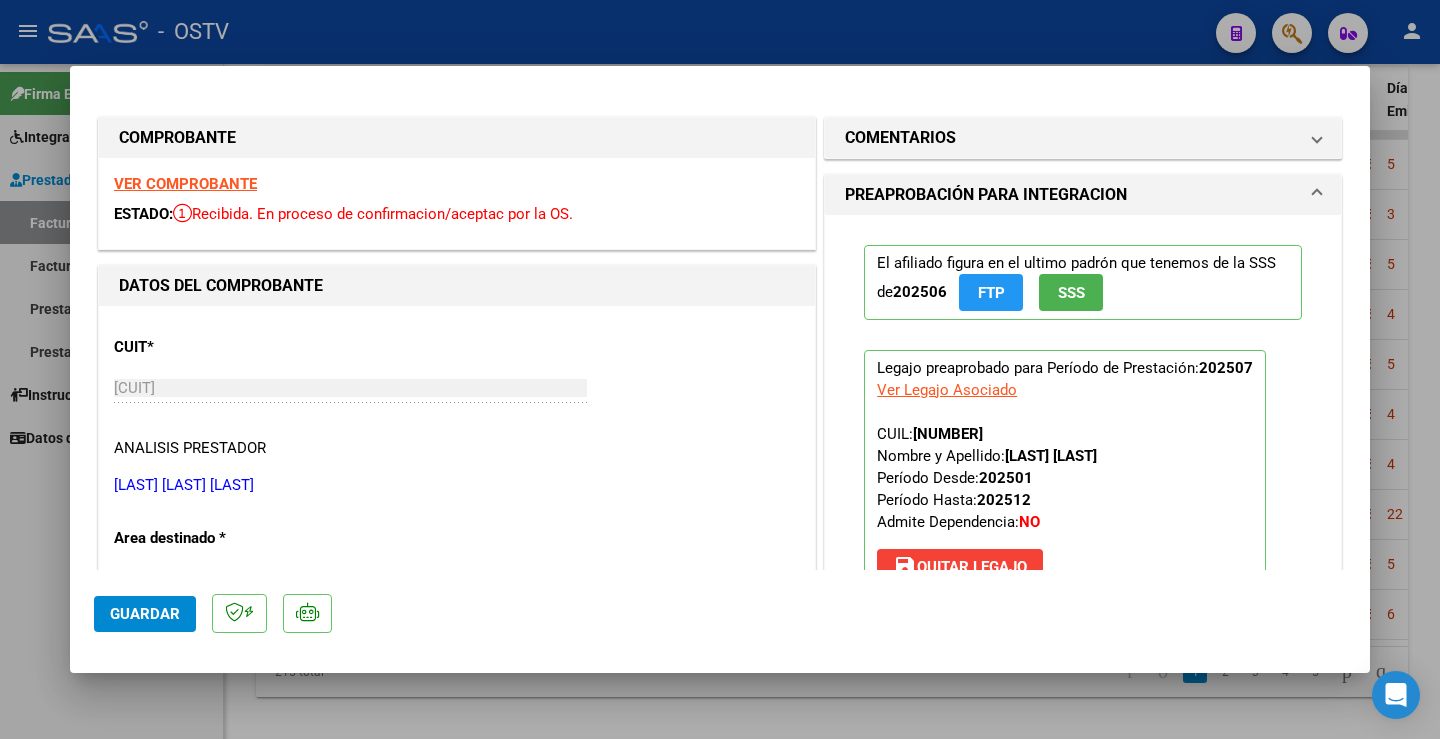 click on "VER COMPROBANTE" at bounding box center (185, 184) 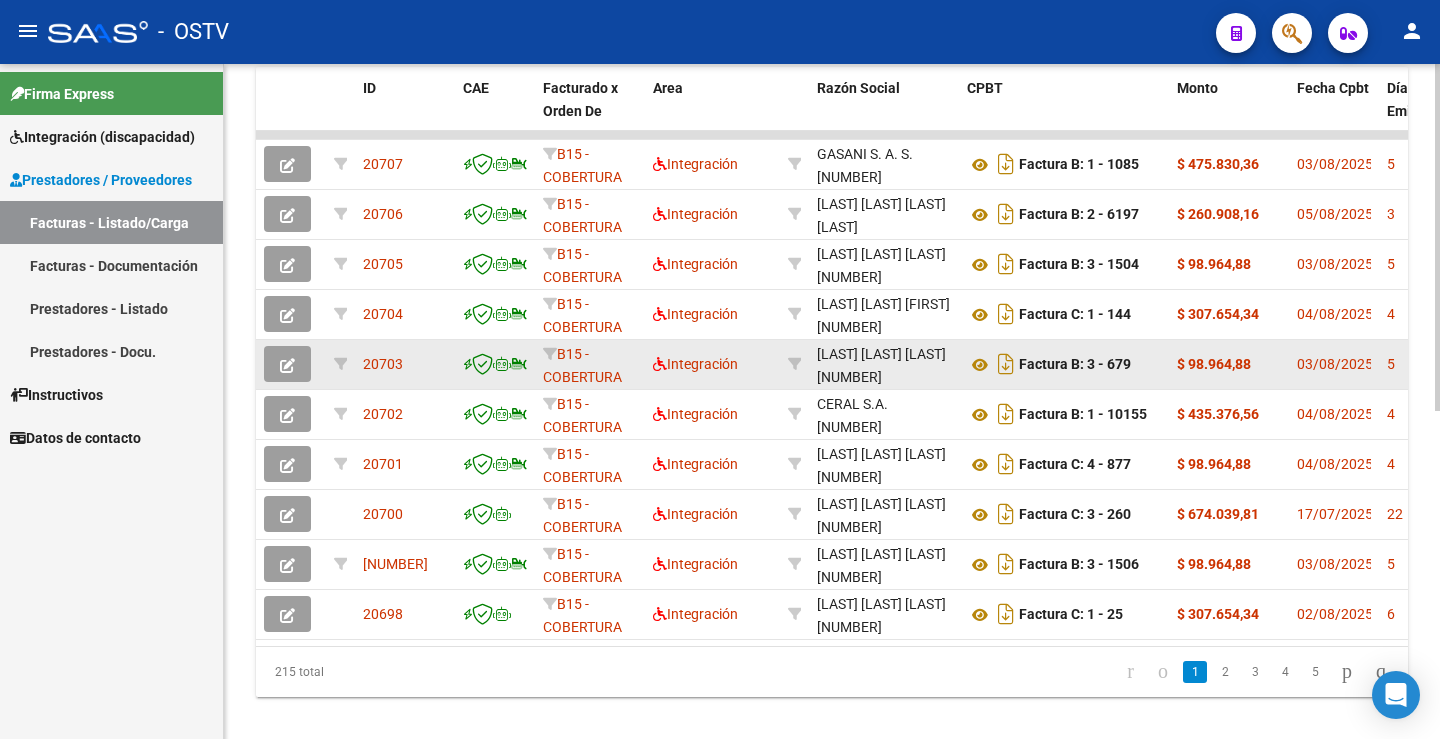 click 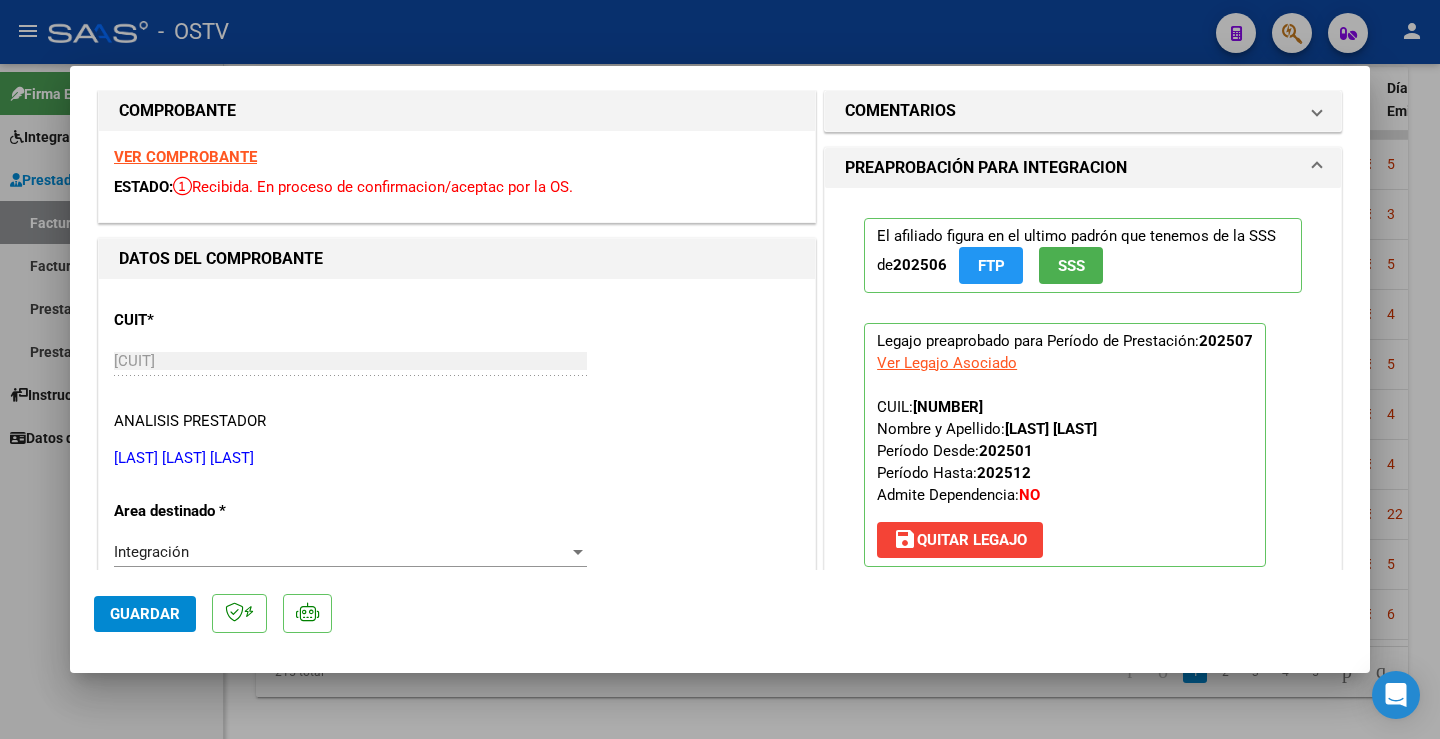 scroll, scrollTop: 0, scrollLeft: 0, axis: both 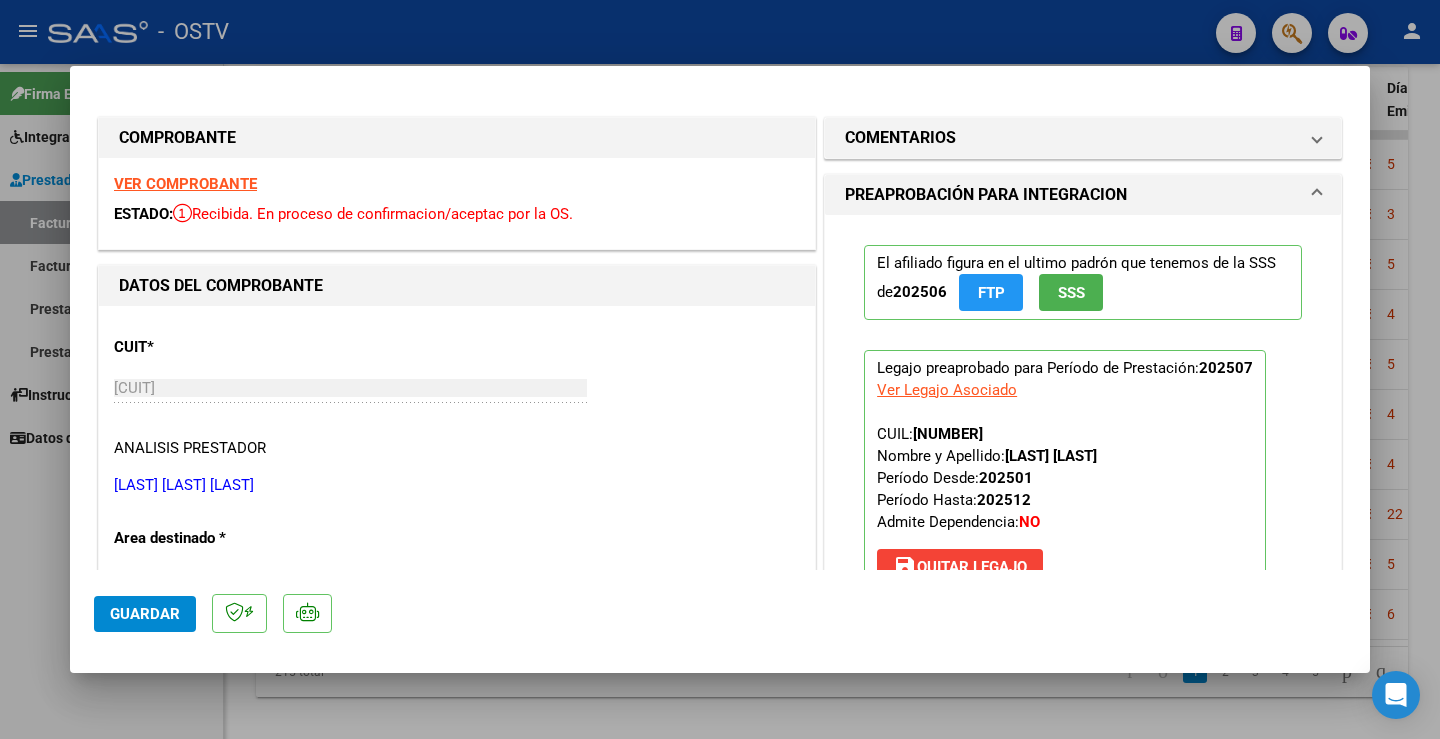 click on "VER COMPROBANTE" at bounding box center (185, 184) 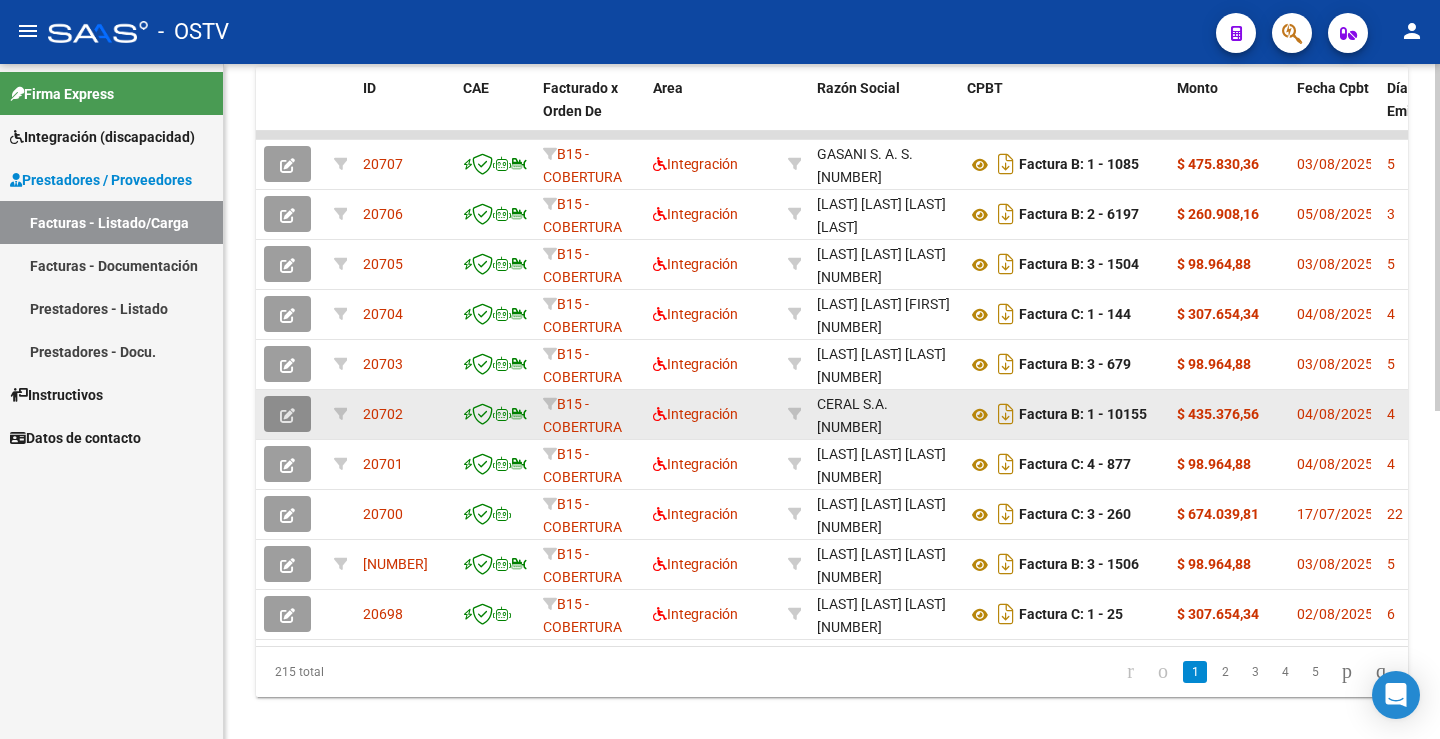 click 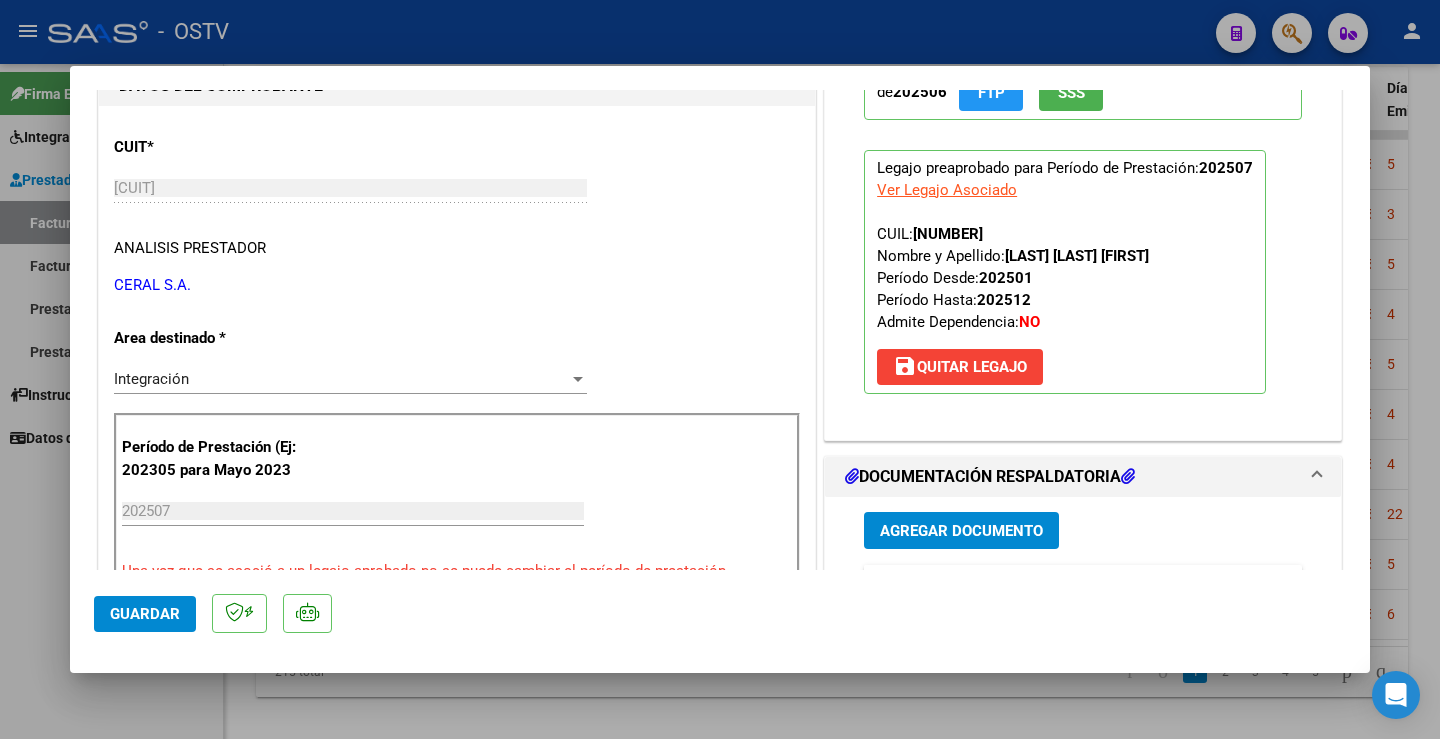 type 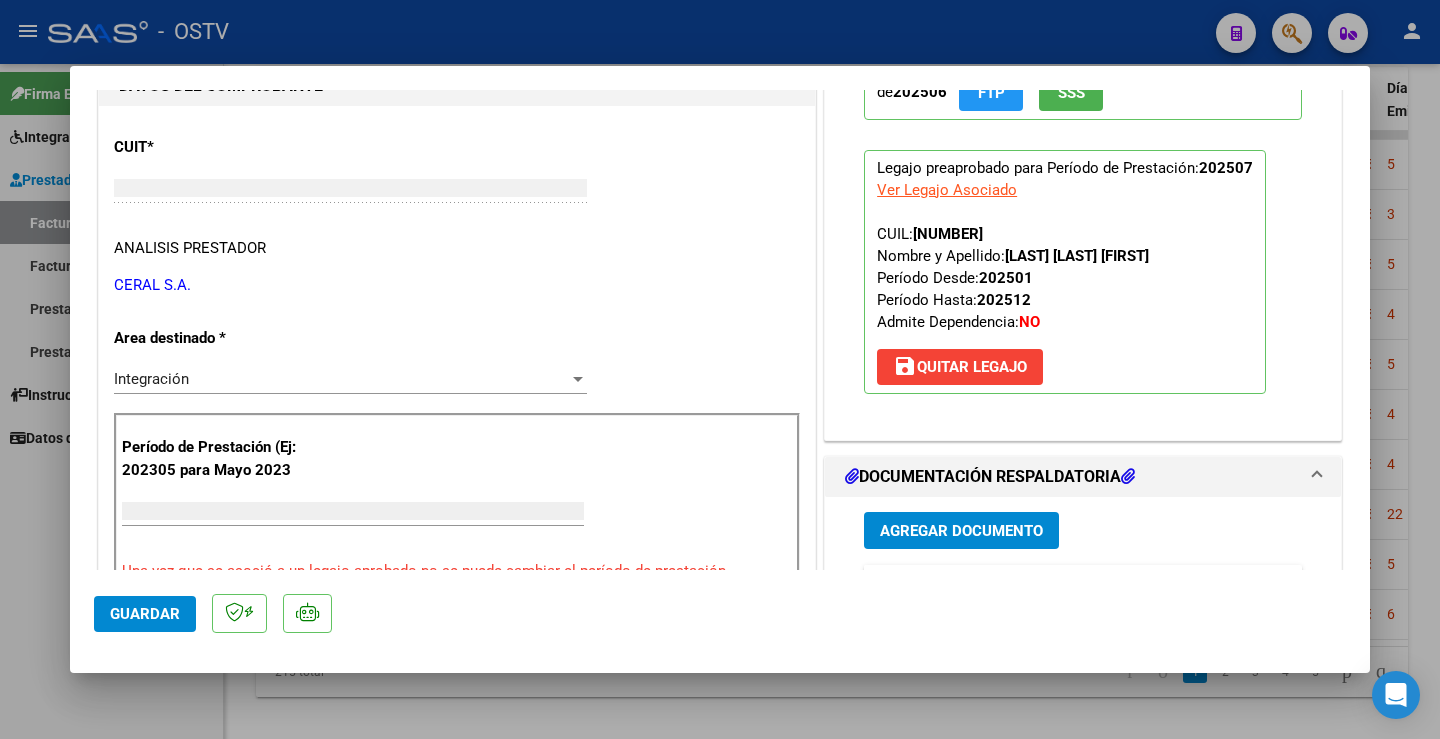 scroll, scrollTop: 222, scrollLeft: 0, axis: vertical 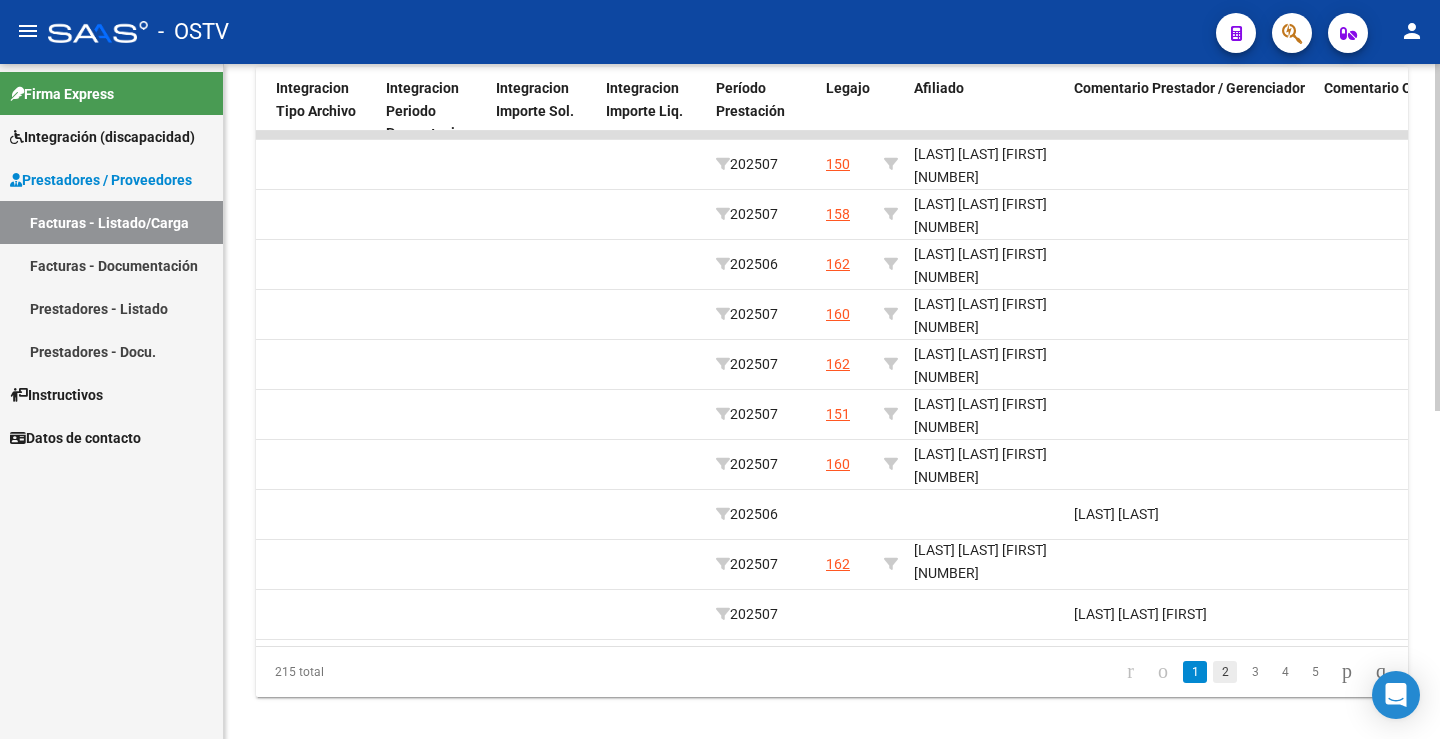 click on "2" 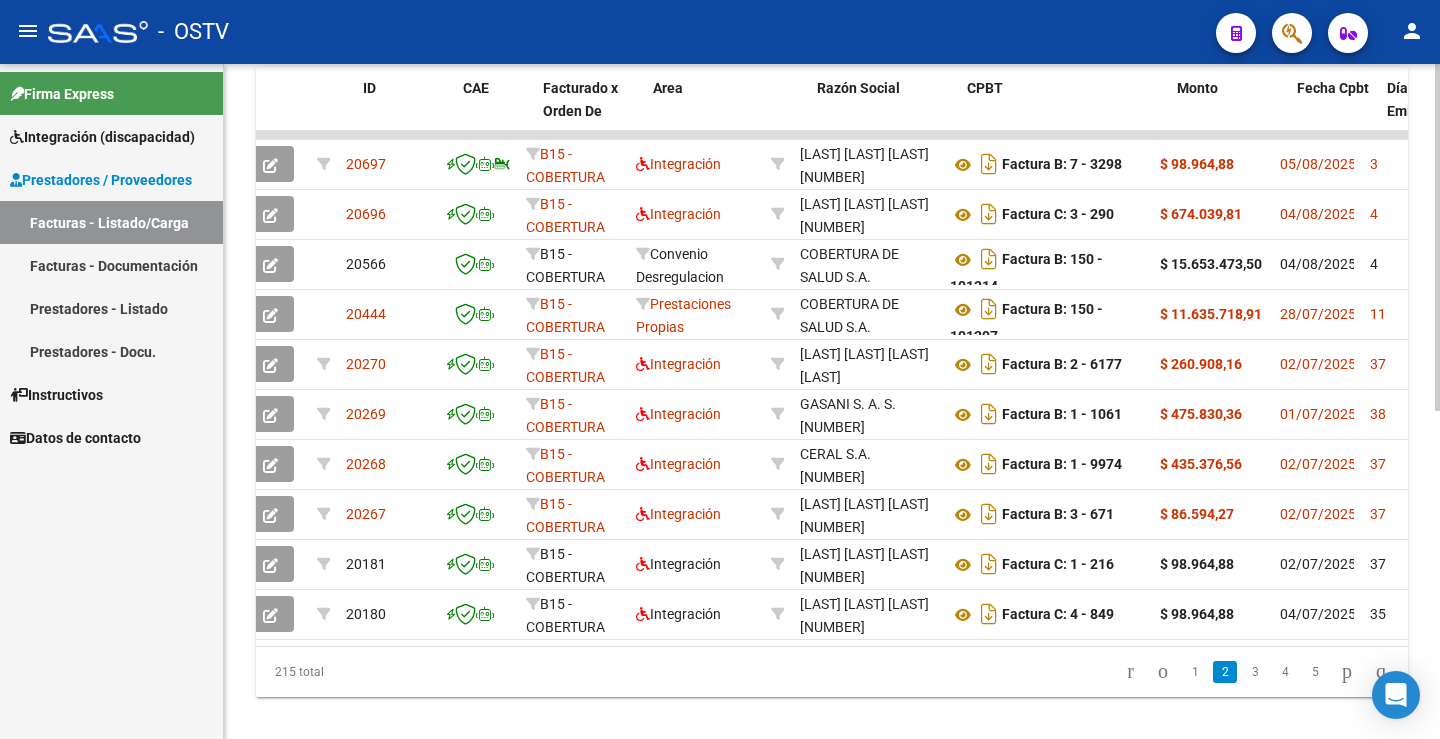 scroll, scrollTop: 0, scrollLeft: 0, axis: both 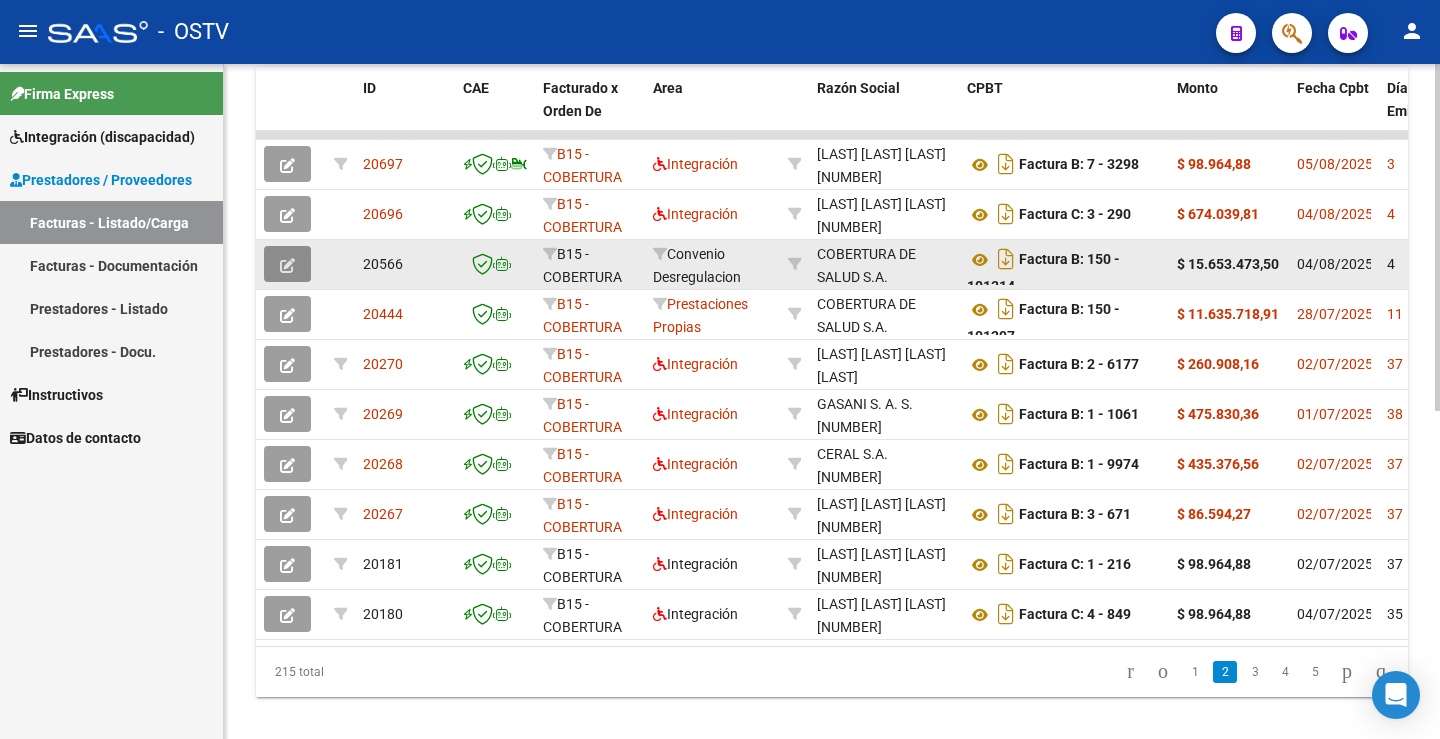 click 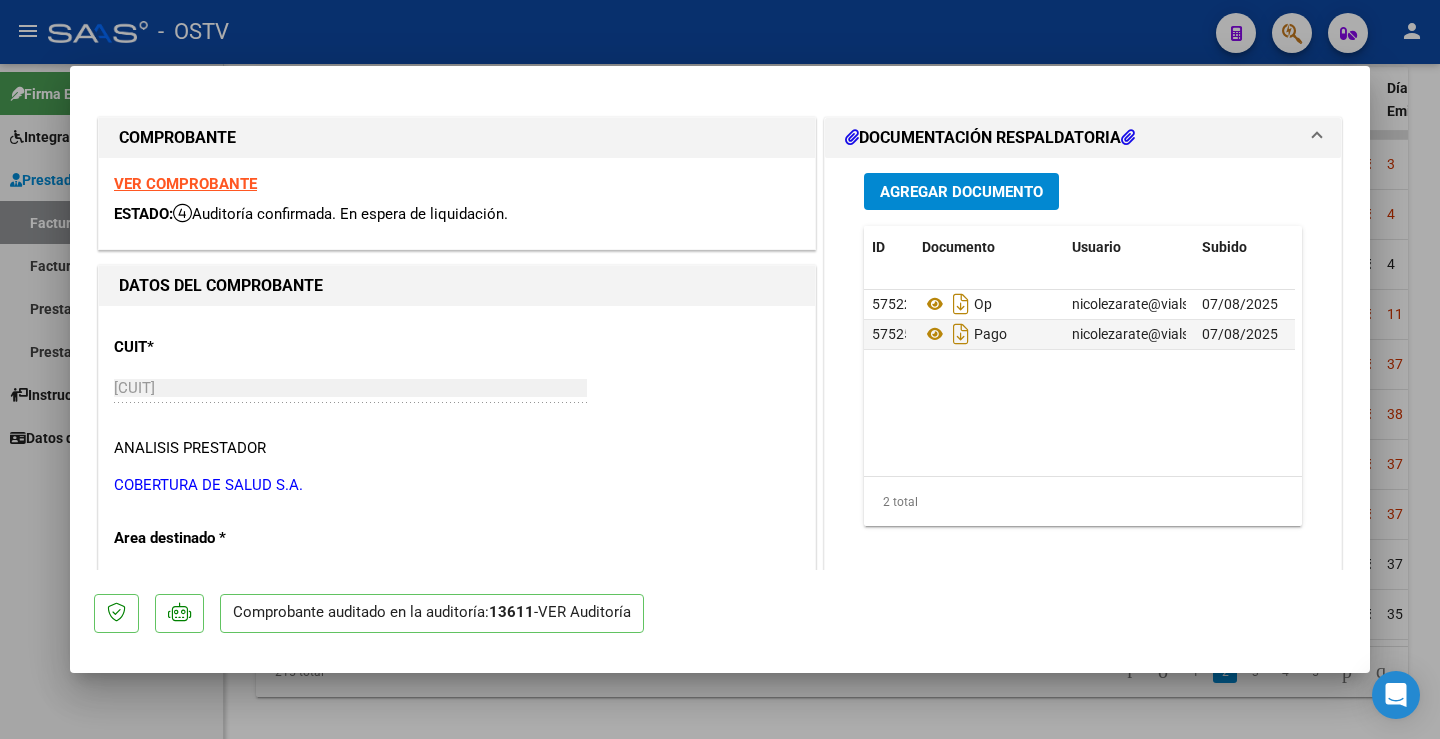 type 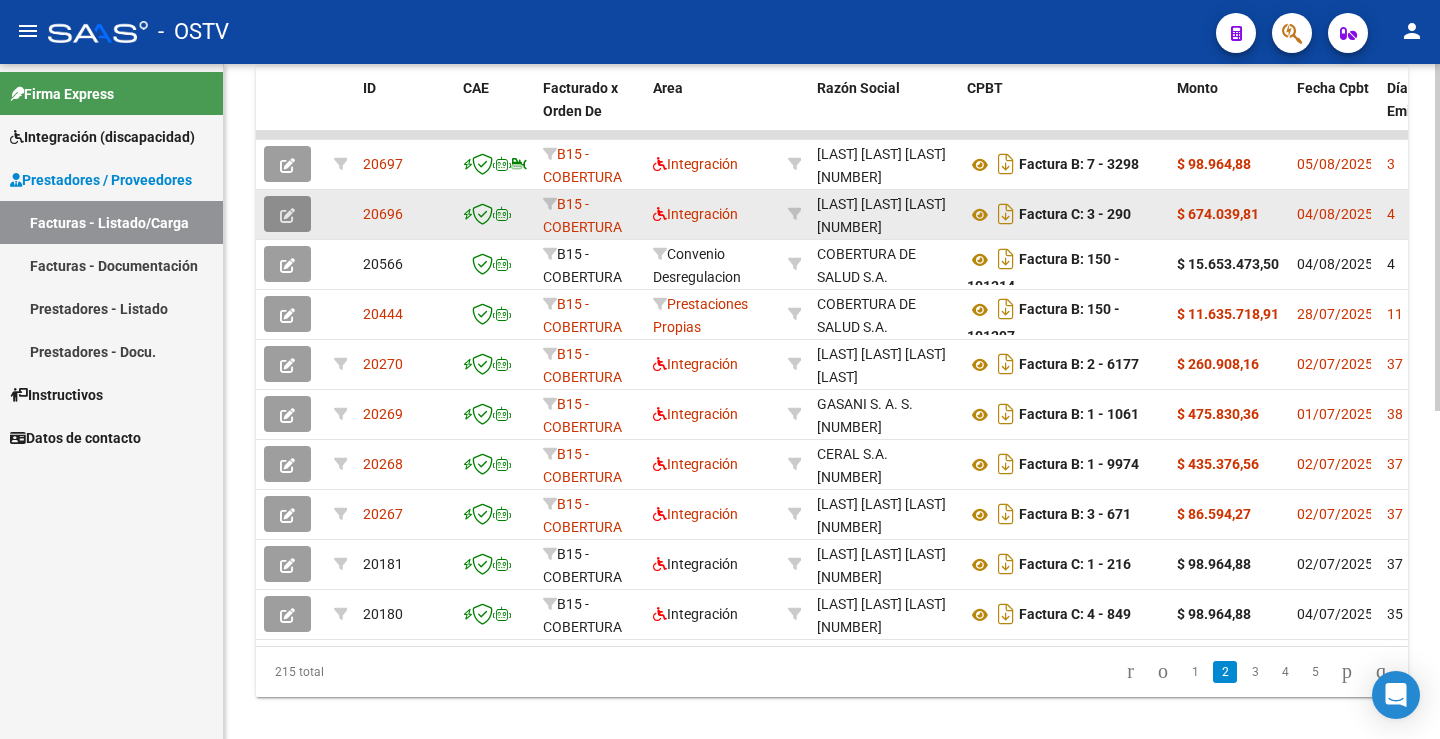click 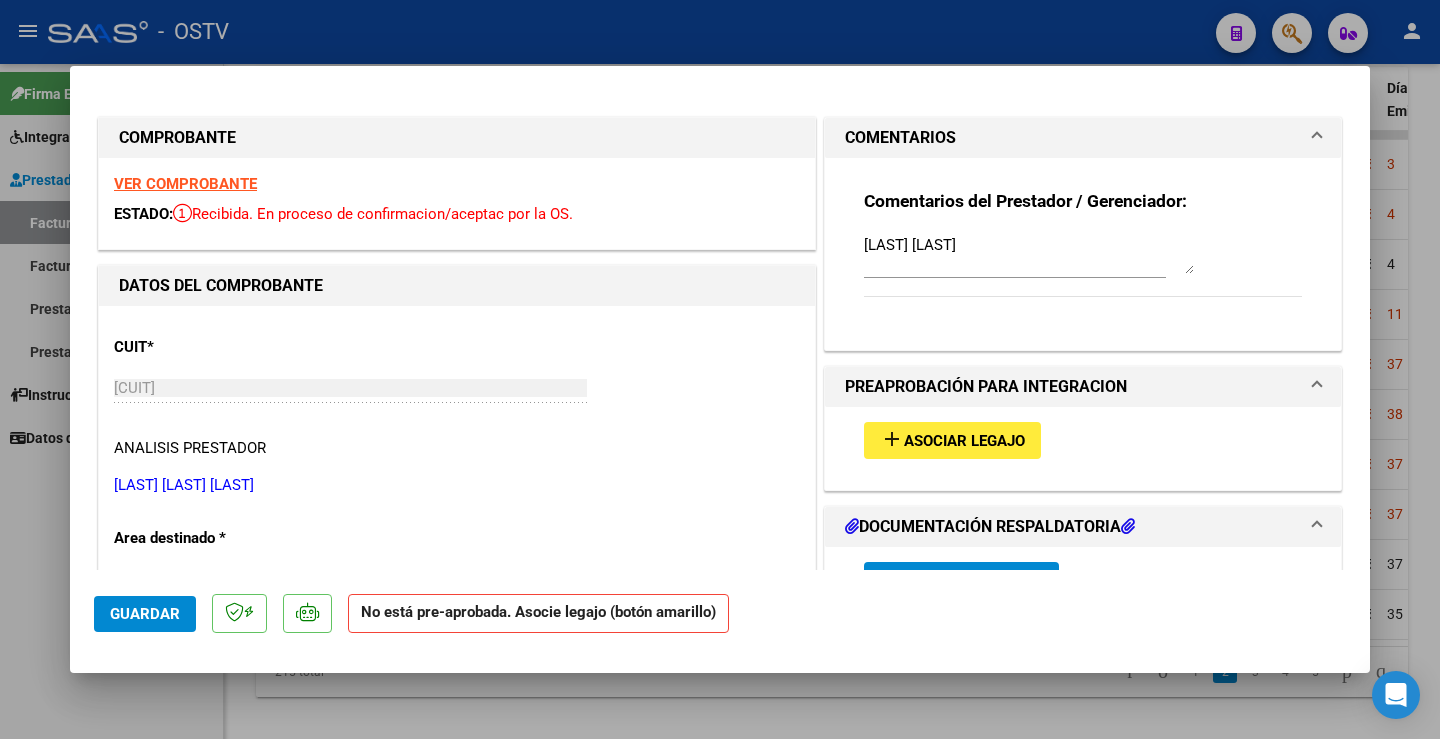 type 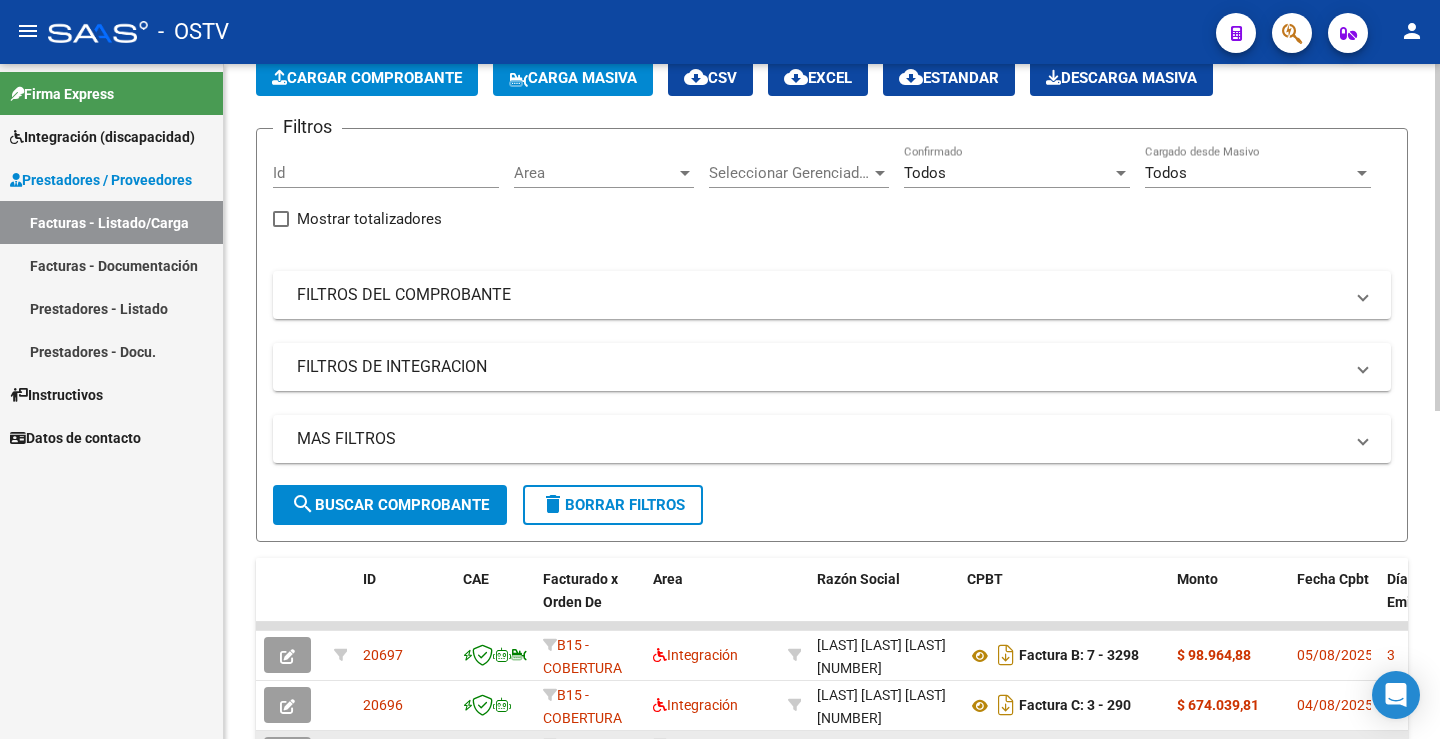 scroll, scrollTop: 500, scrollLeft: 0, axis: vertical 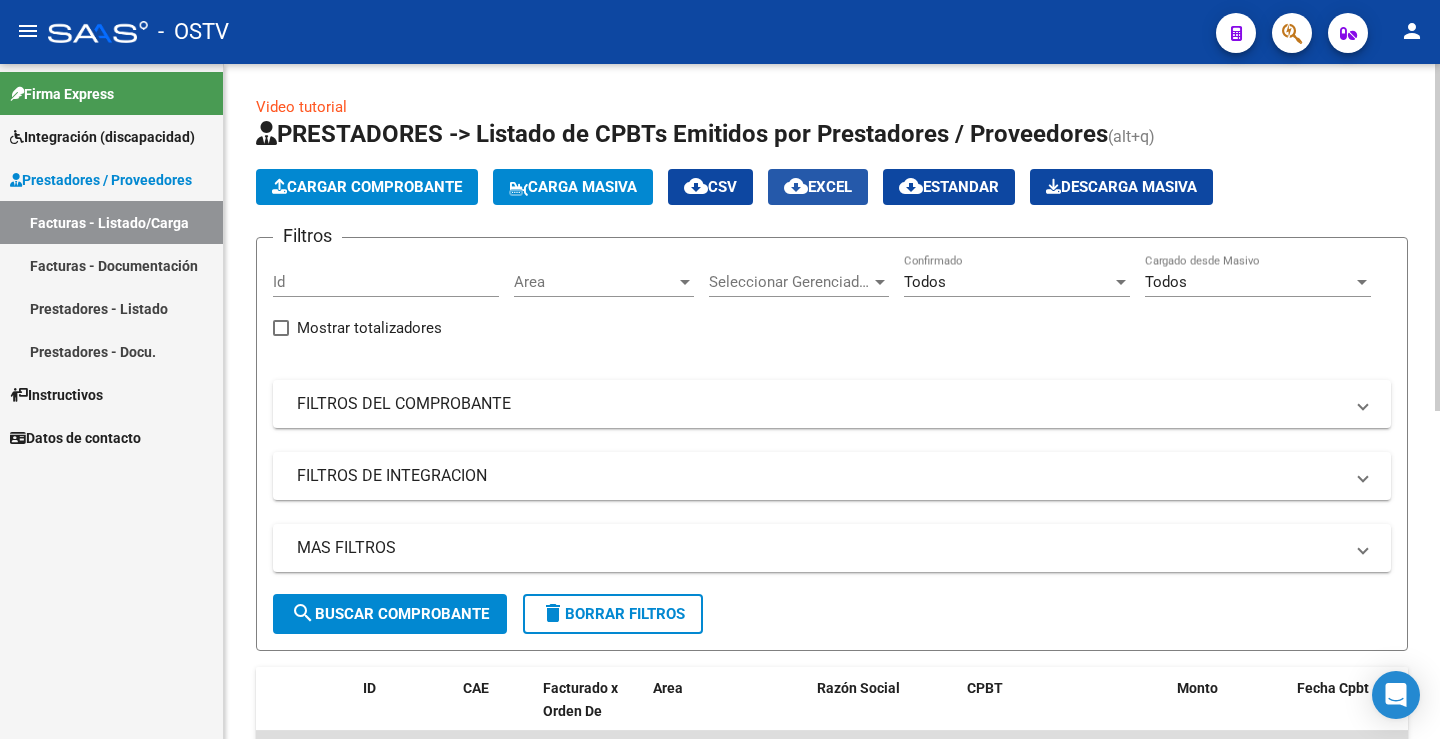 click on "cloud_download  EXCEL" 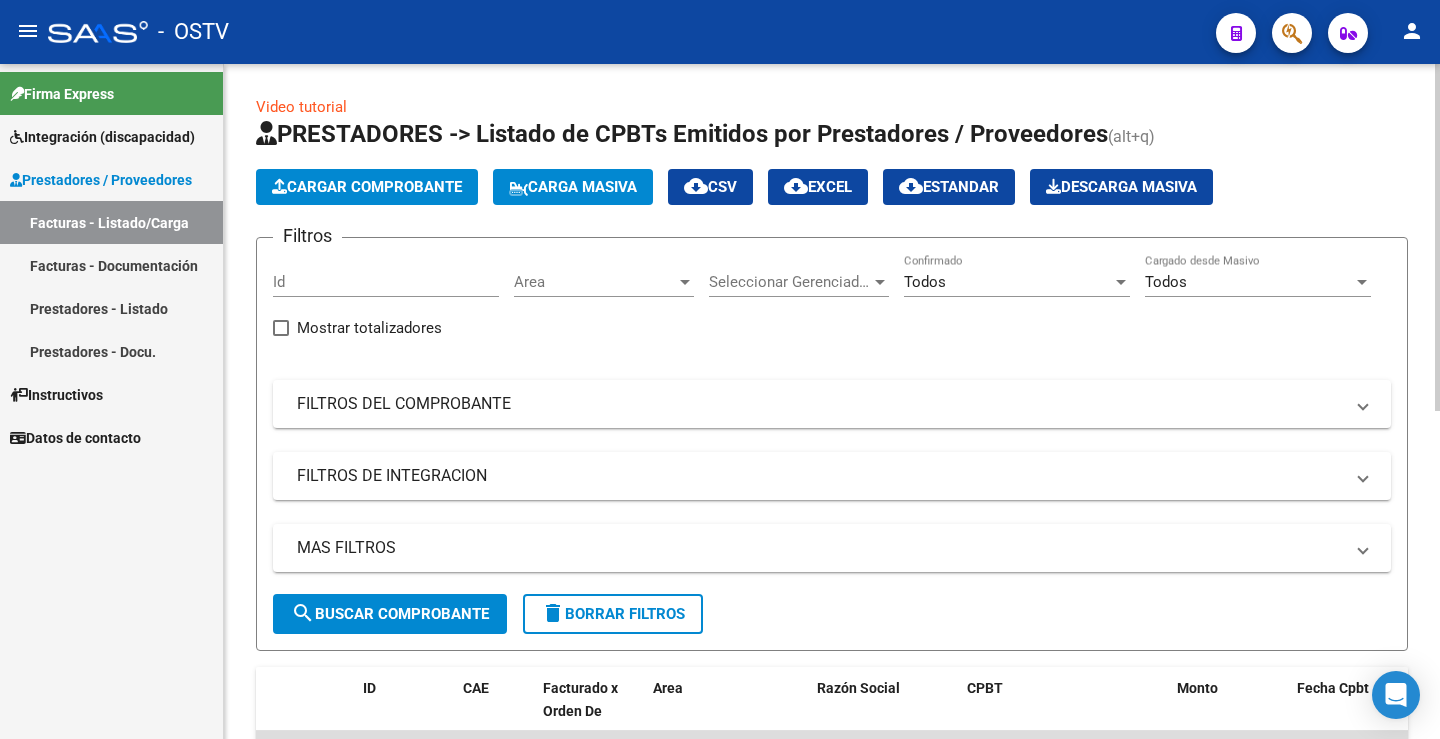 click on "Id" at bounding box center [386, 282] 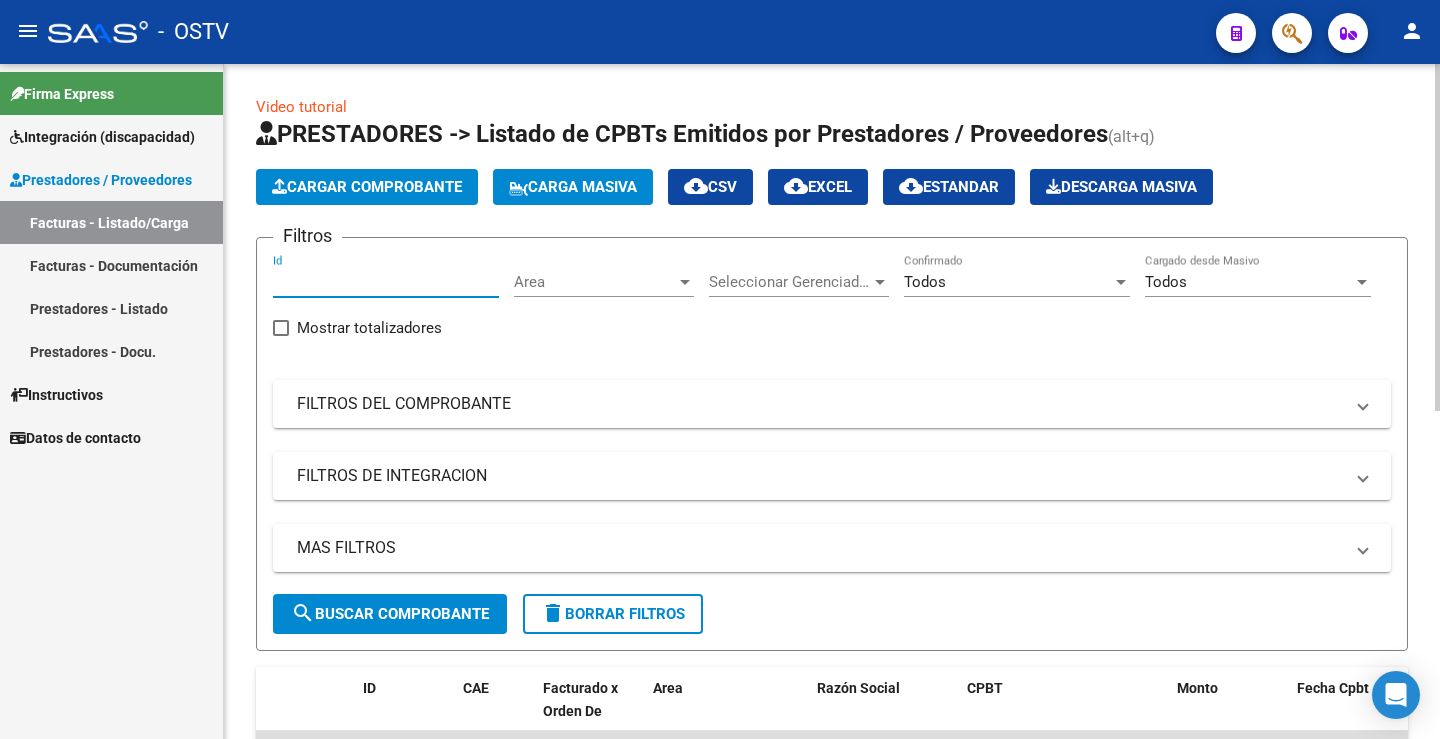 paste on "20270" 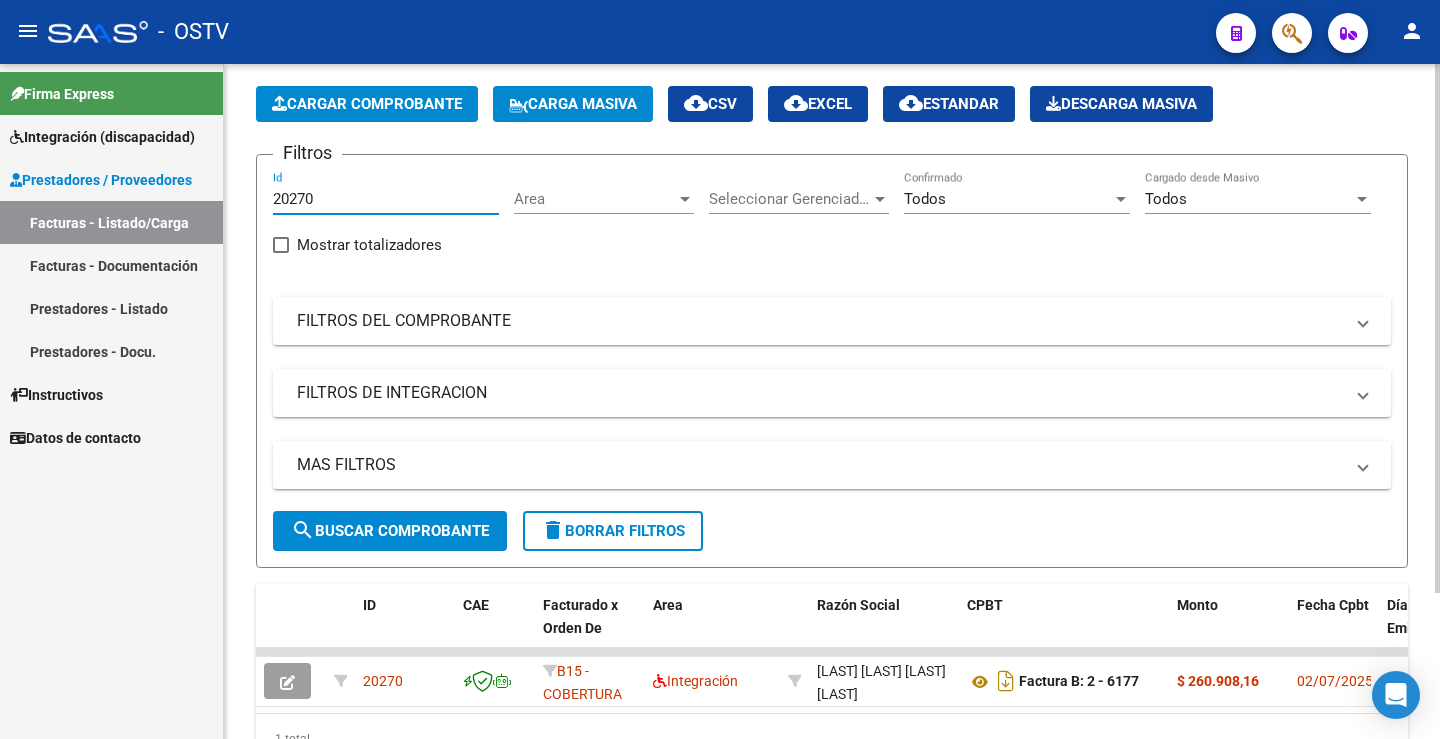scroll, scrollTop: 187, scrollLeft: 0, axis: vertical 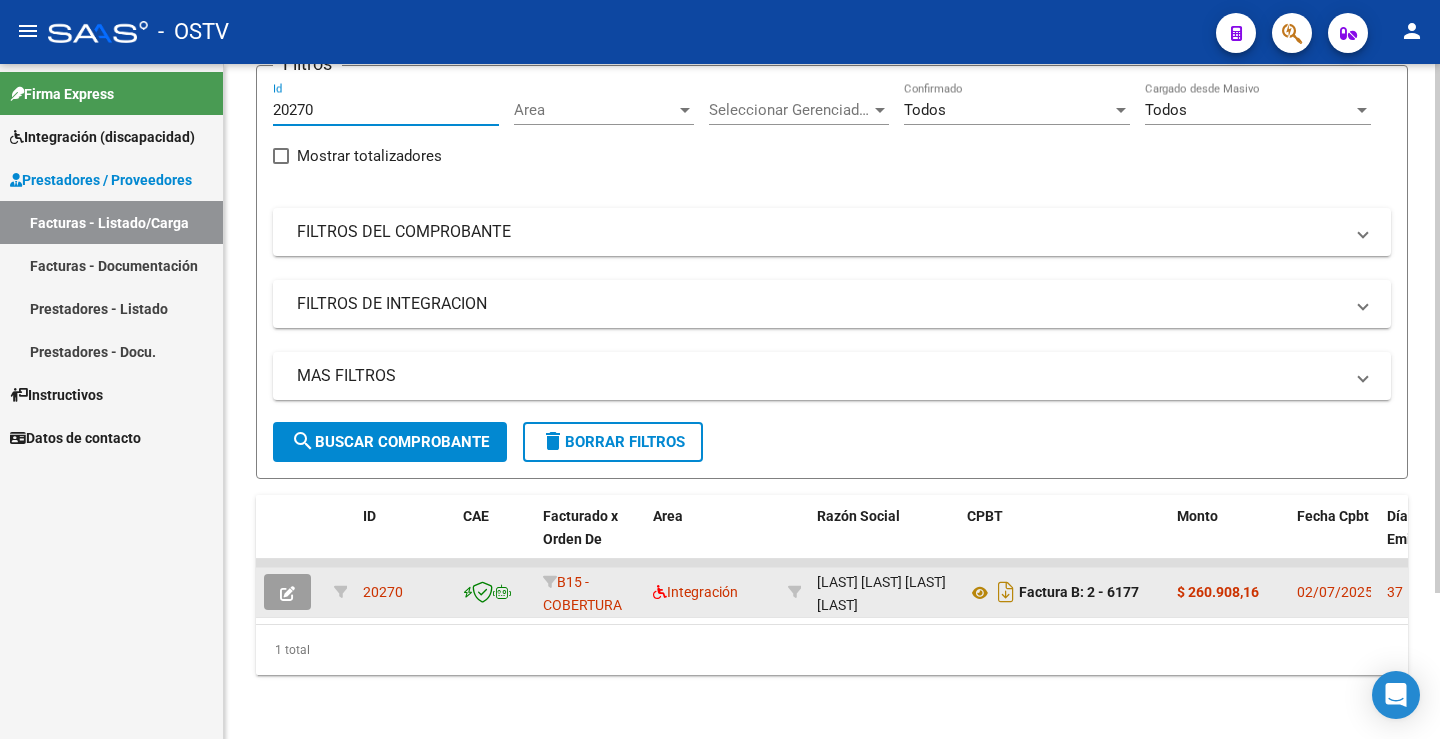 type on "20270" 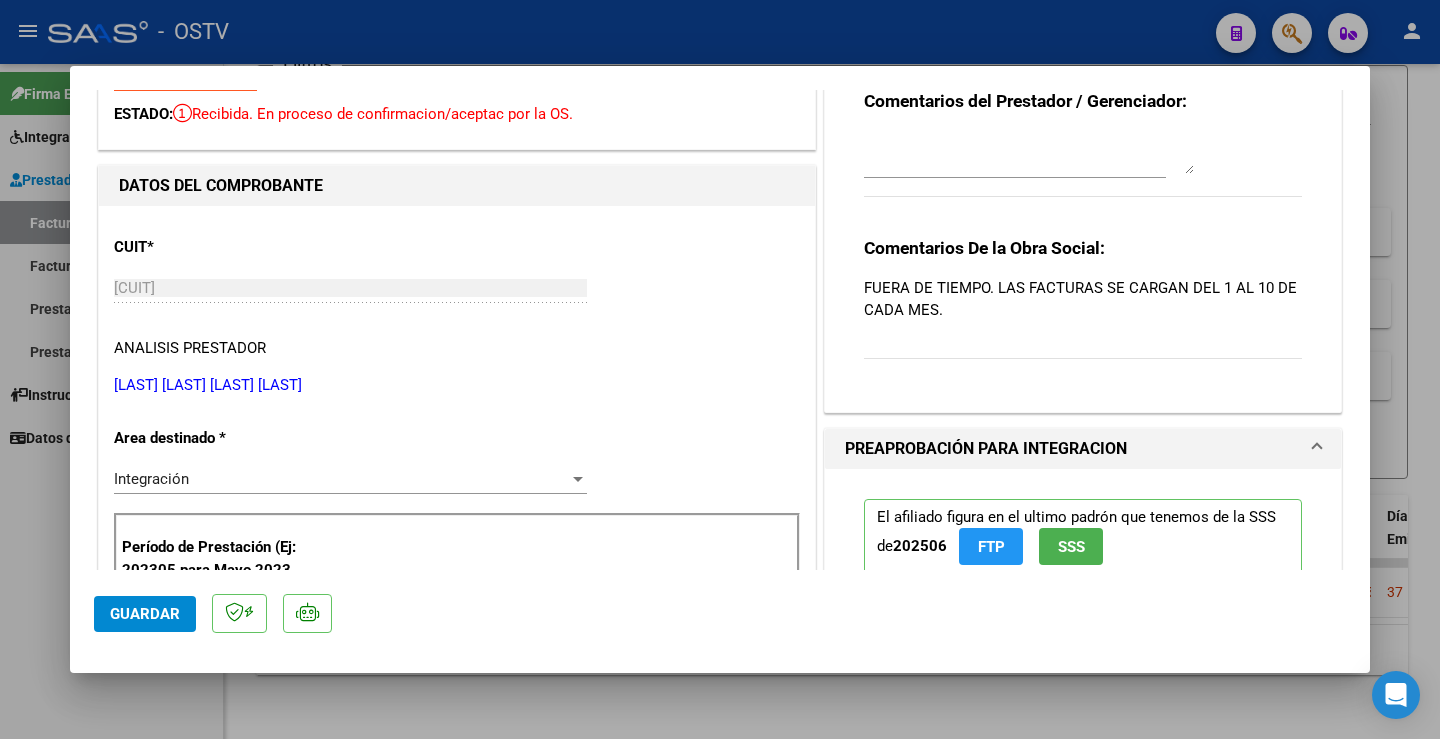scroll, scrollTop: 0, scrollLeft: 0, axis: both 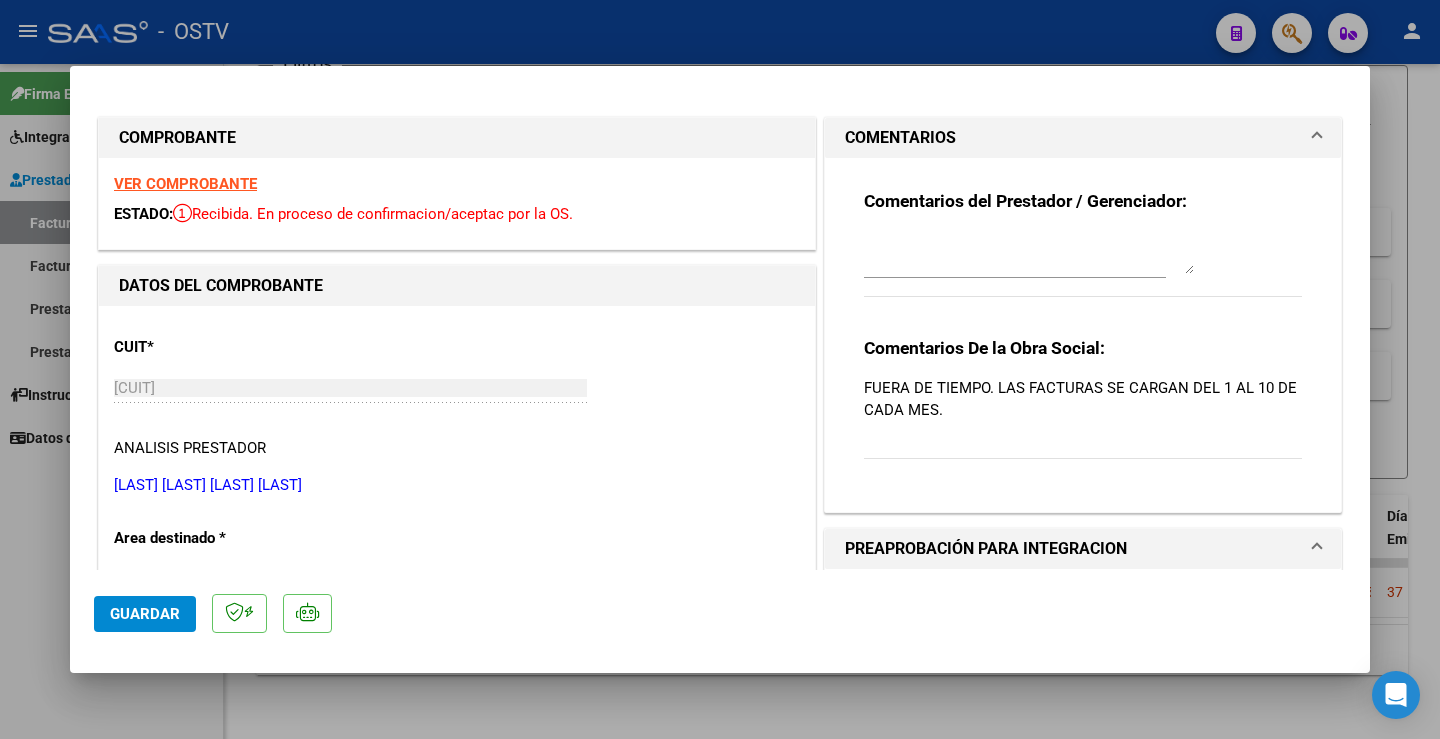 type 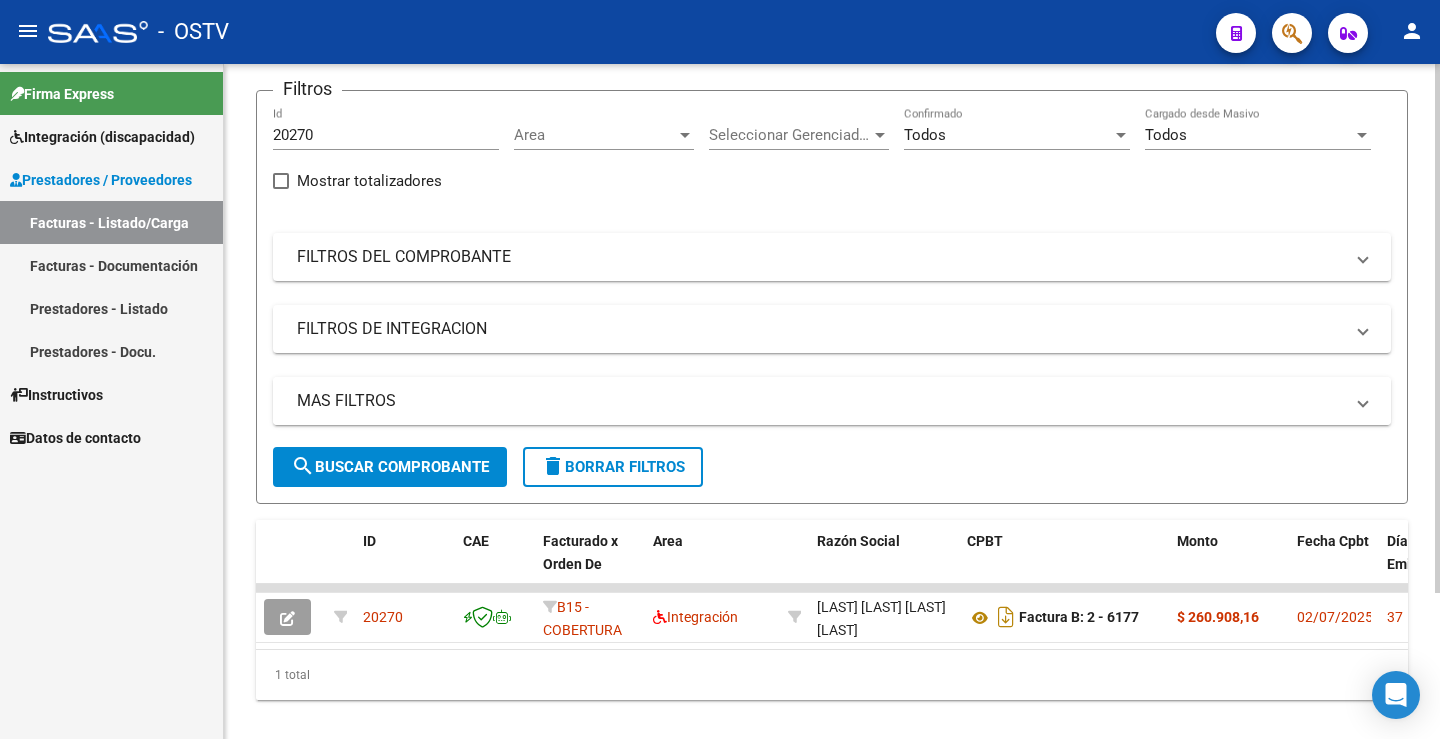 scroll, scrollTop: 187, scrollLeft: 0, axis: vertical 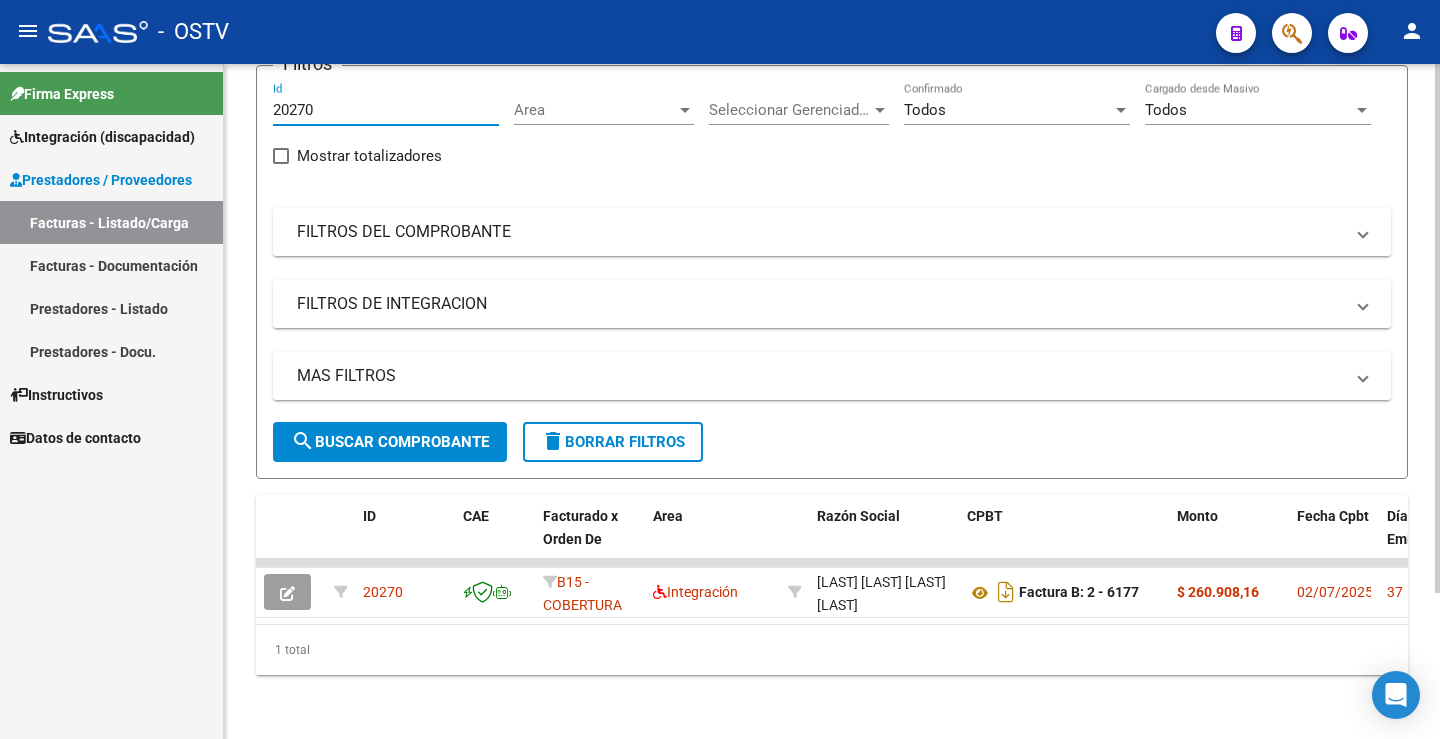 drag, startPoint x: 334, startPoint y: 102, endPoint x: 259, endPoint y: 102, distance: 75 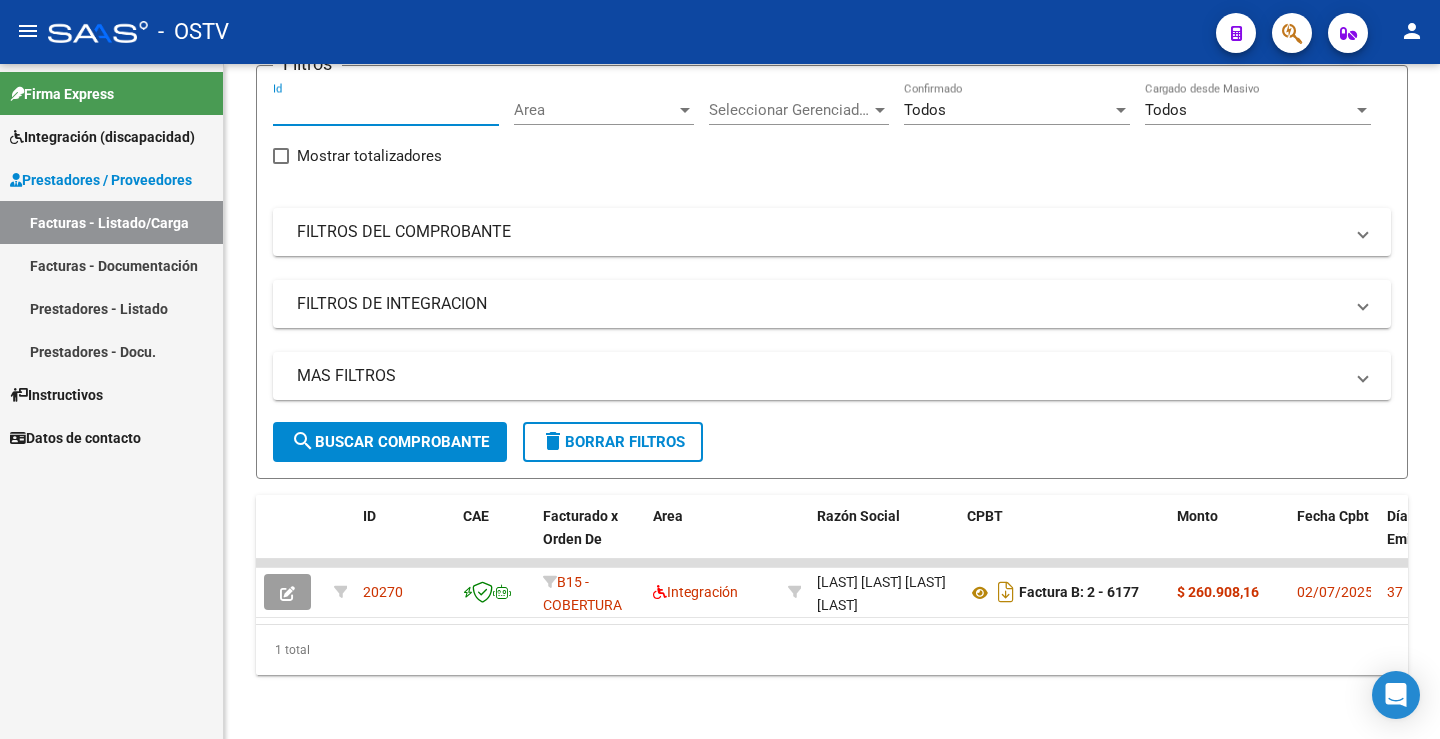 type 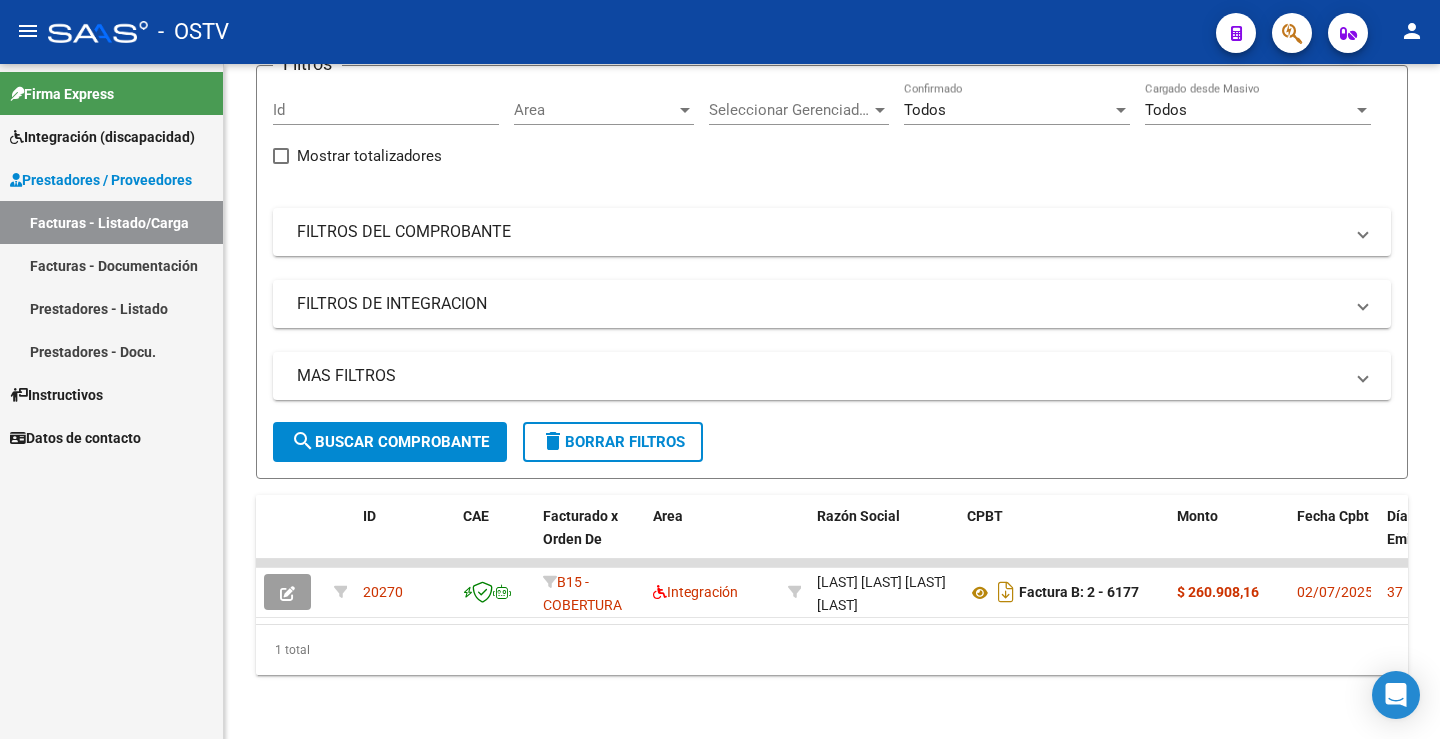 click on "1 total" 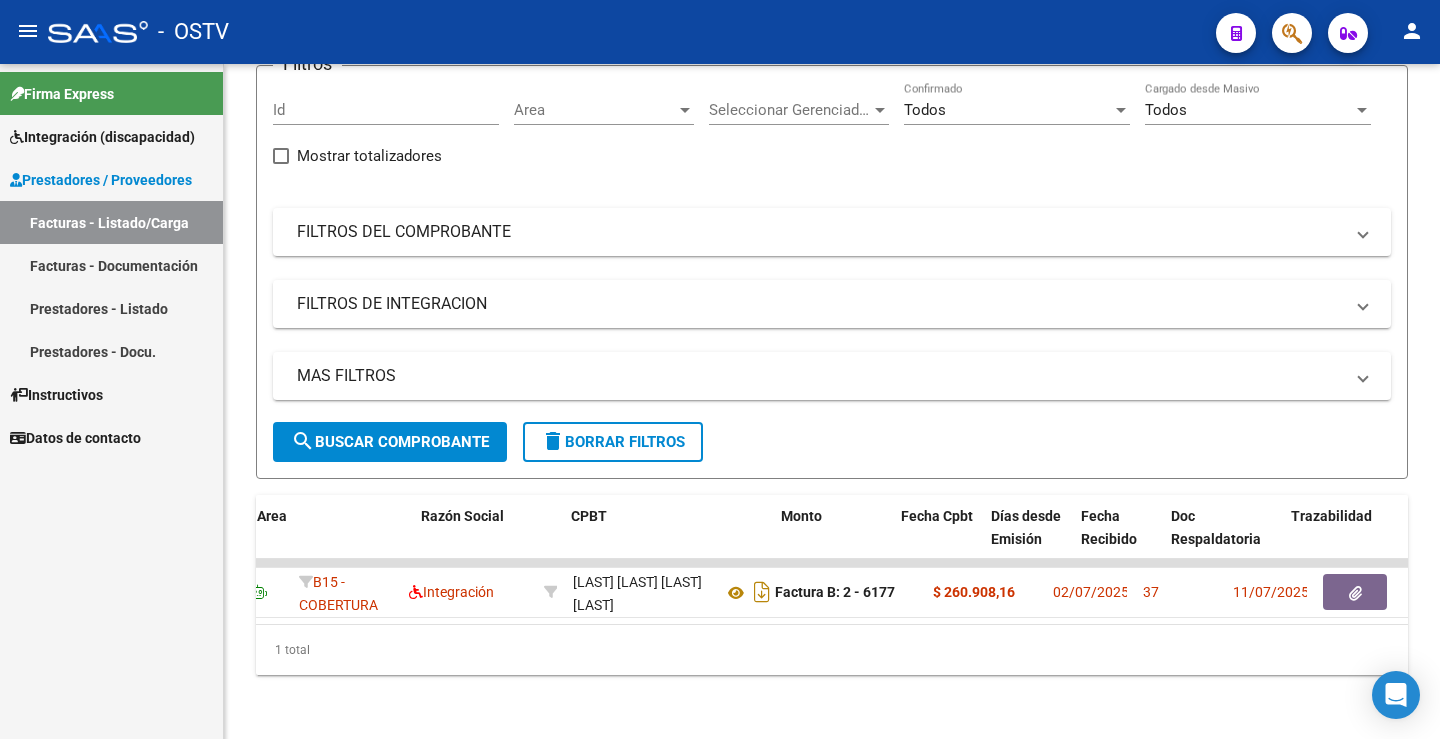 scroll, scrollTop: 0, scrollLeft: 0, axis: both 